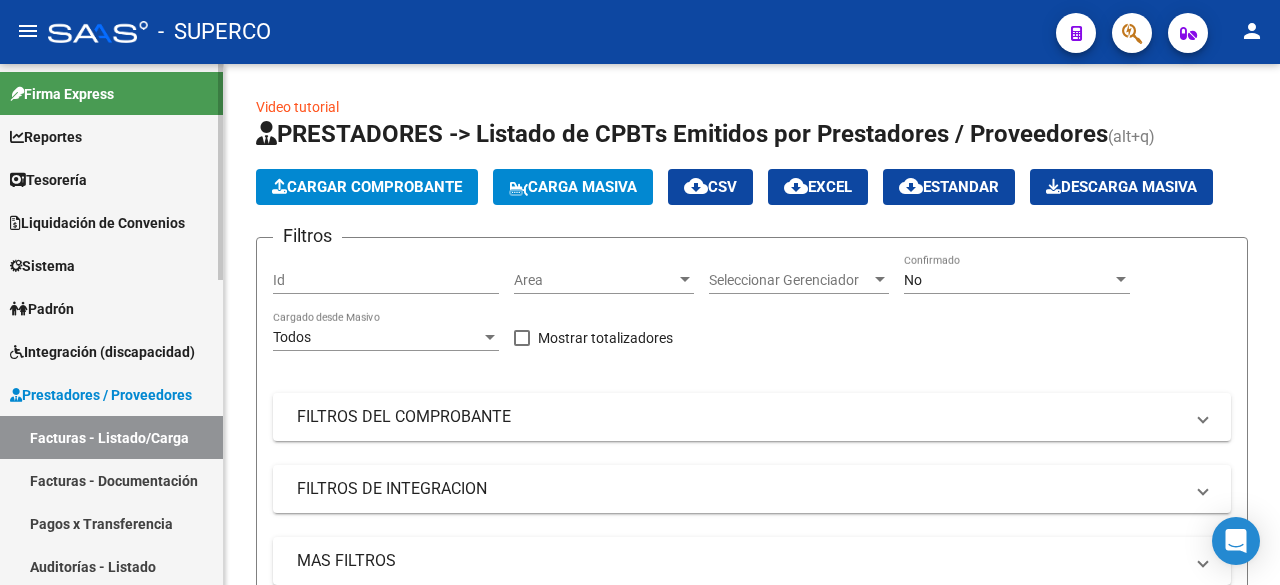 scroll, scrollTop: 0, scrollLeft: 0, axis: both 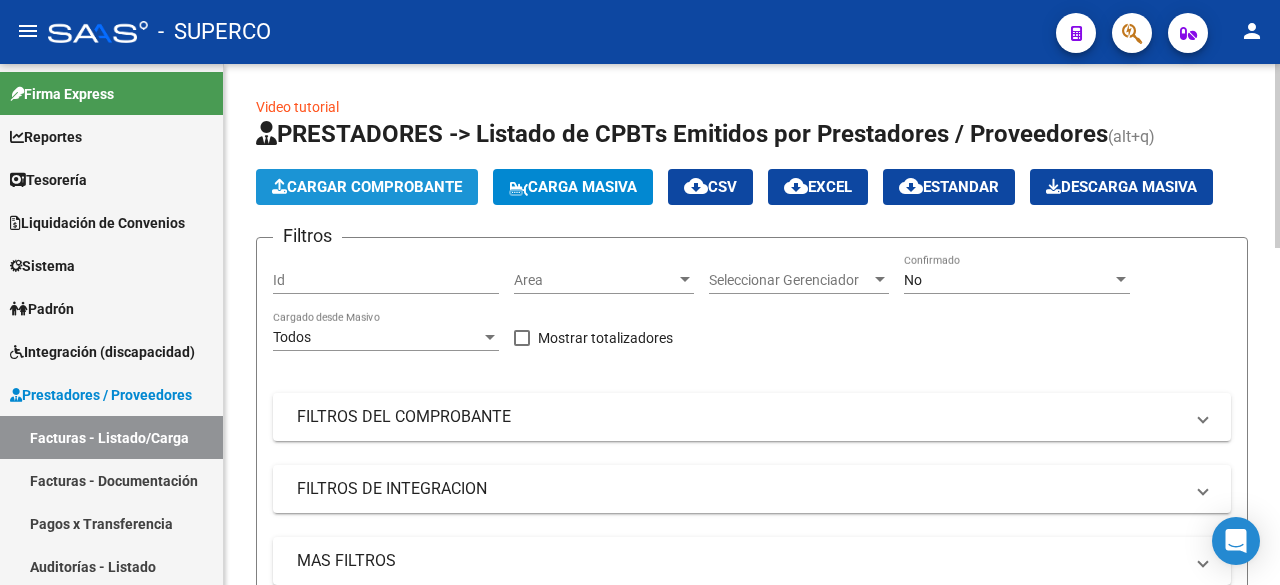 click on "Cargar Comprobante" 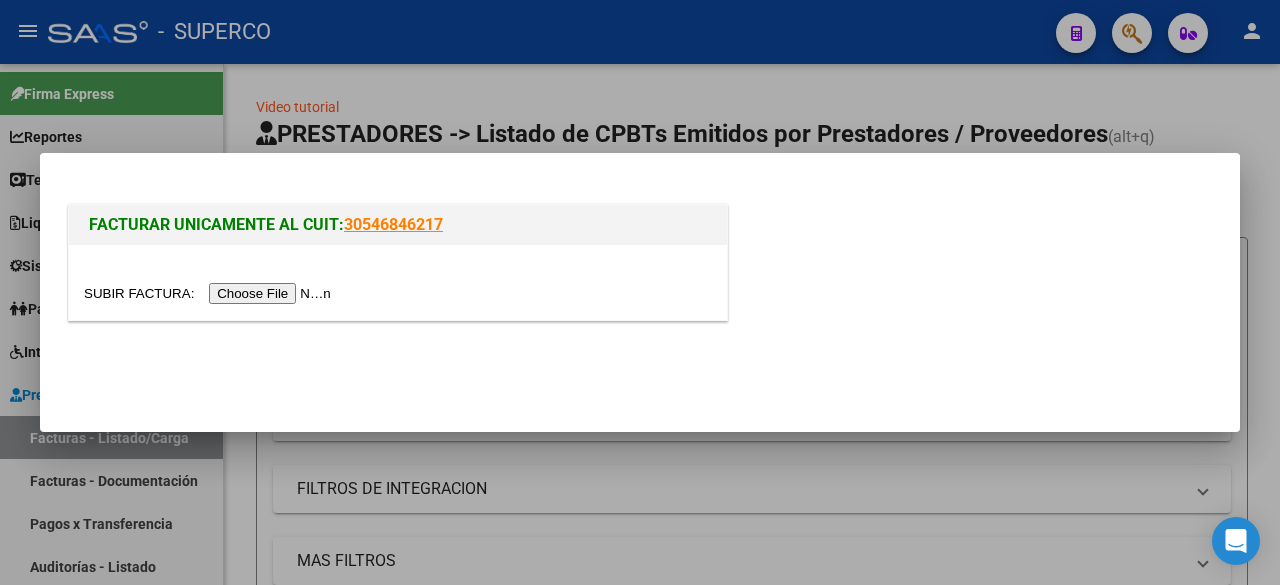 click at bounding box center (210, 293) 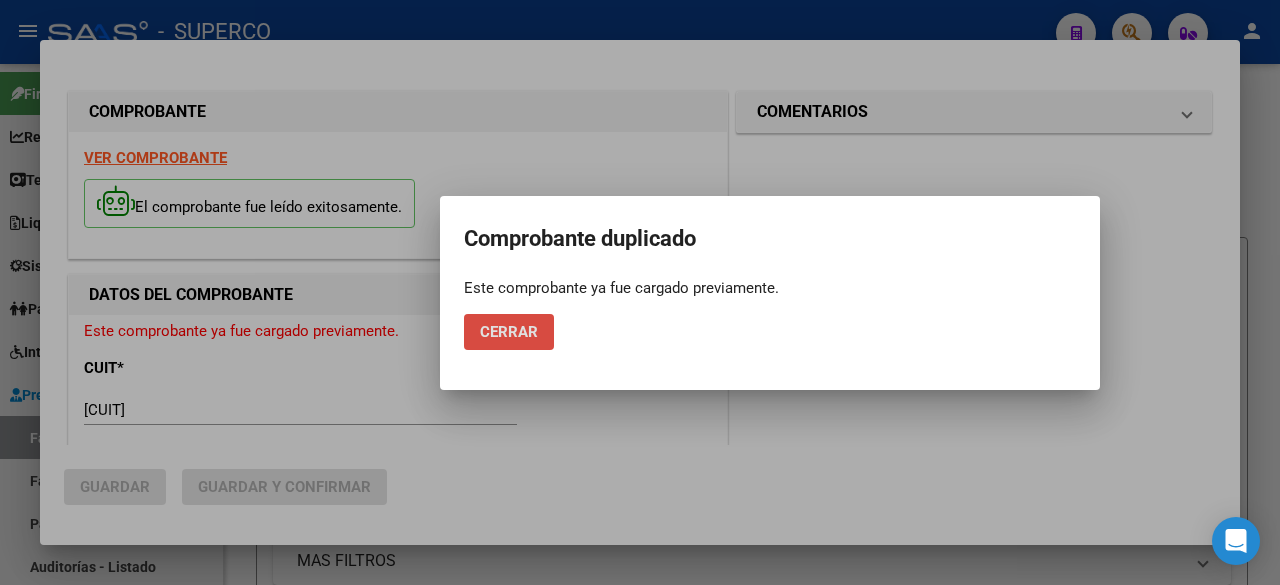 click on "Cerrar" 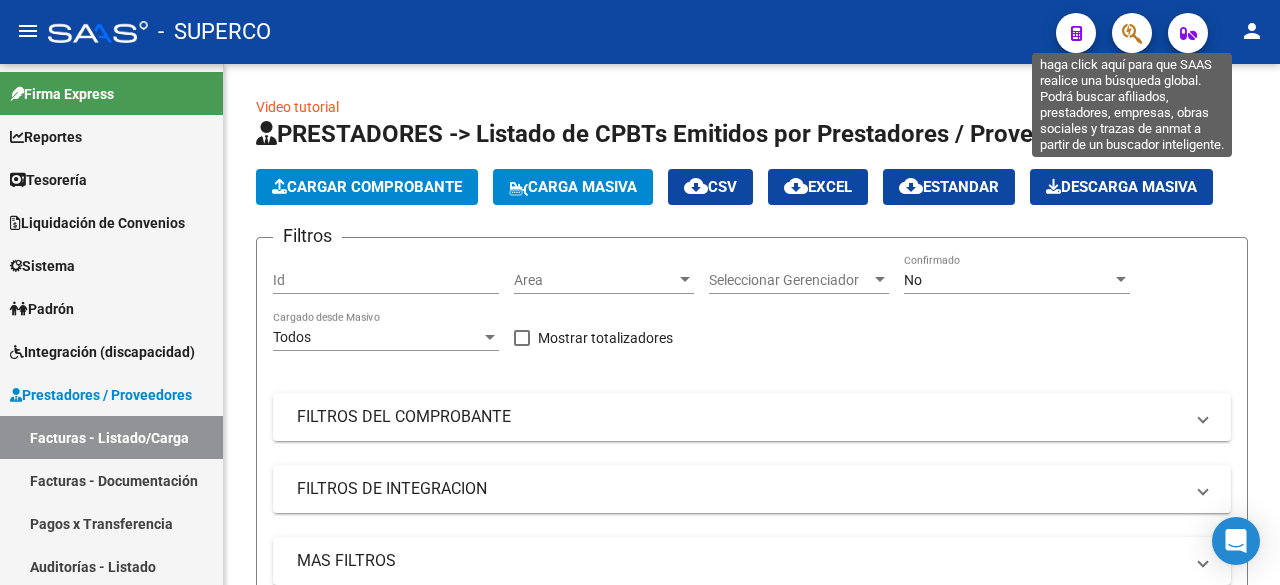 click 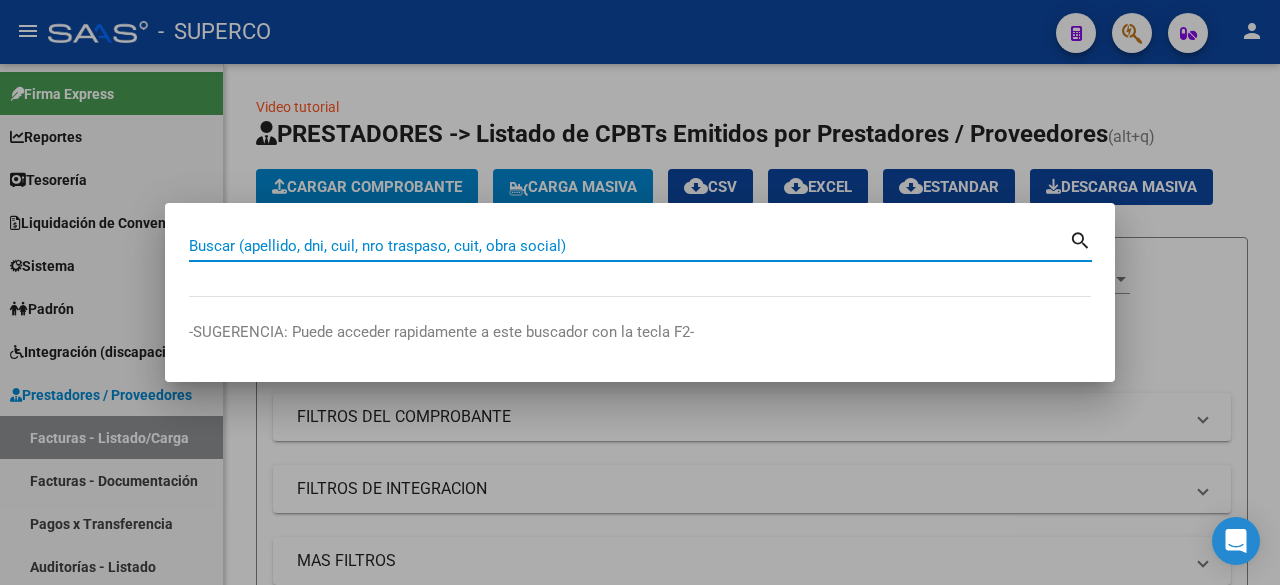 click on "Buscar (apellido, dni, cuil, nro traspaso, cuit, obra social)" at bounding box center [629, 246] 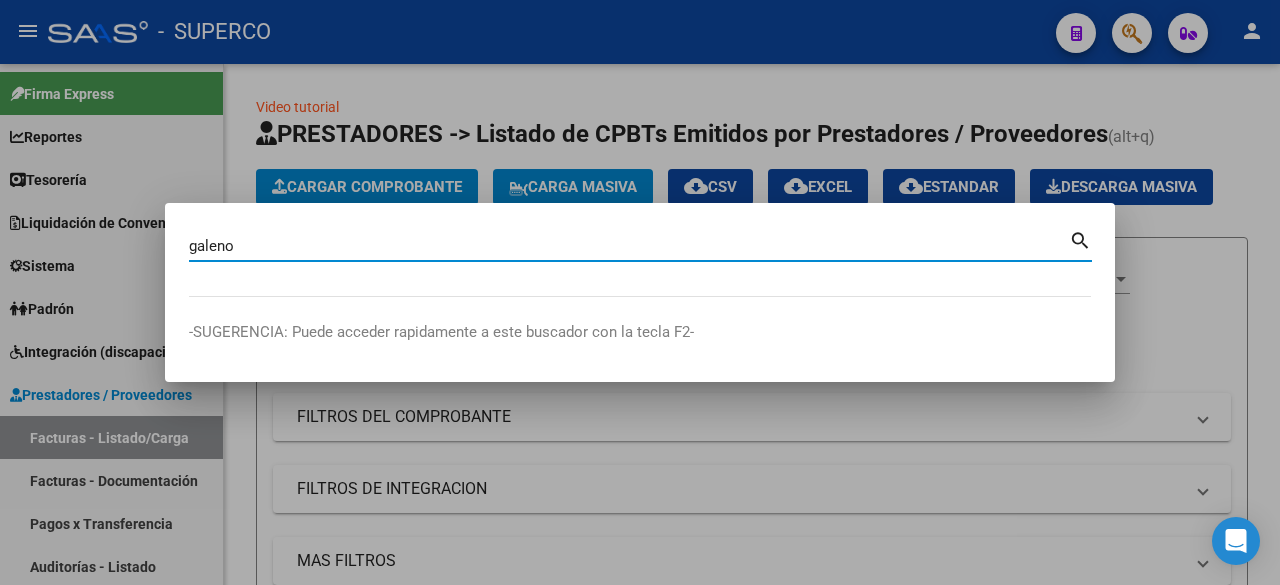 type on "galeno" 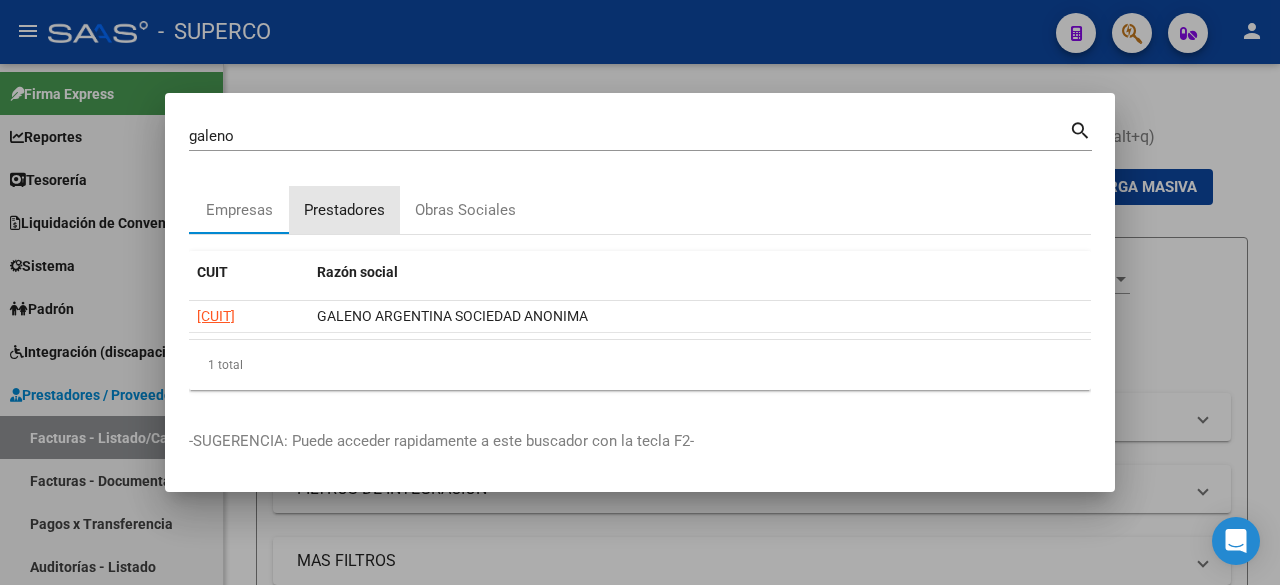 click on "Prestadores" at bounding box center [344, 210] 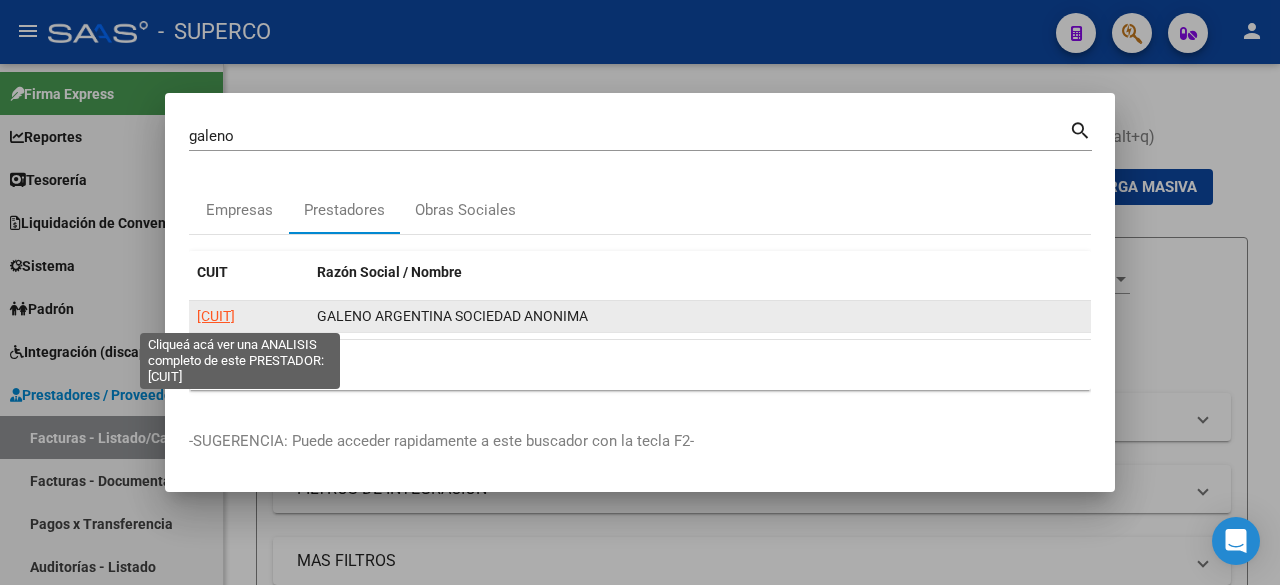 click on "[CUIT]" 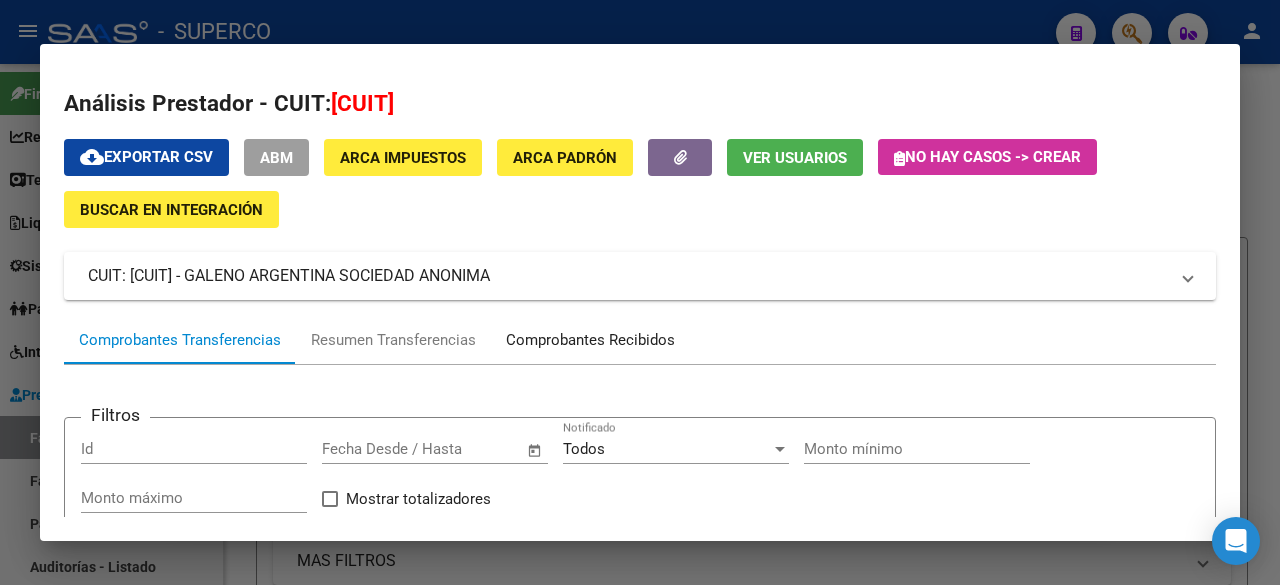 click on "Comprobantes Recibidos" at bounding box center (590, 340) 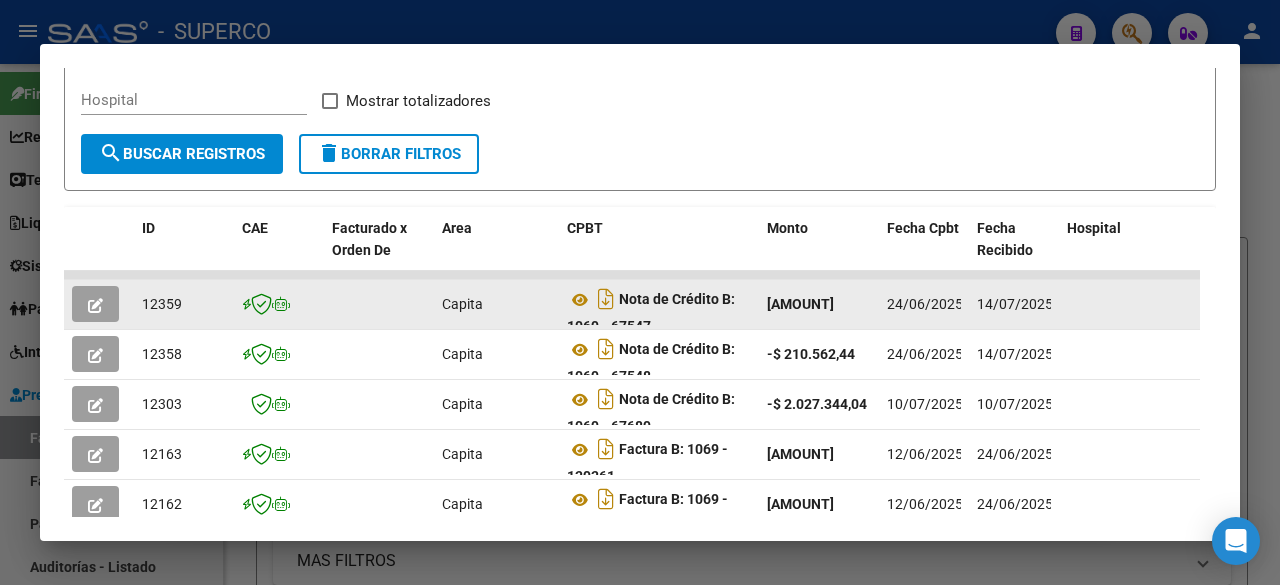 scroll, scrollTop: 400, scrollLeft: 0, axis: vertical 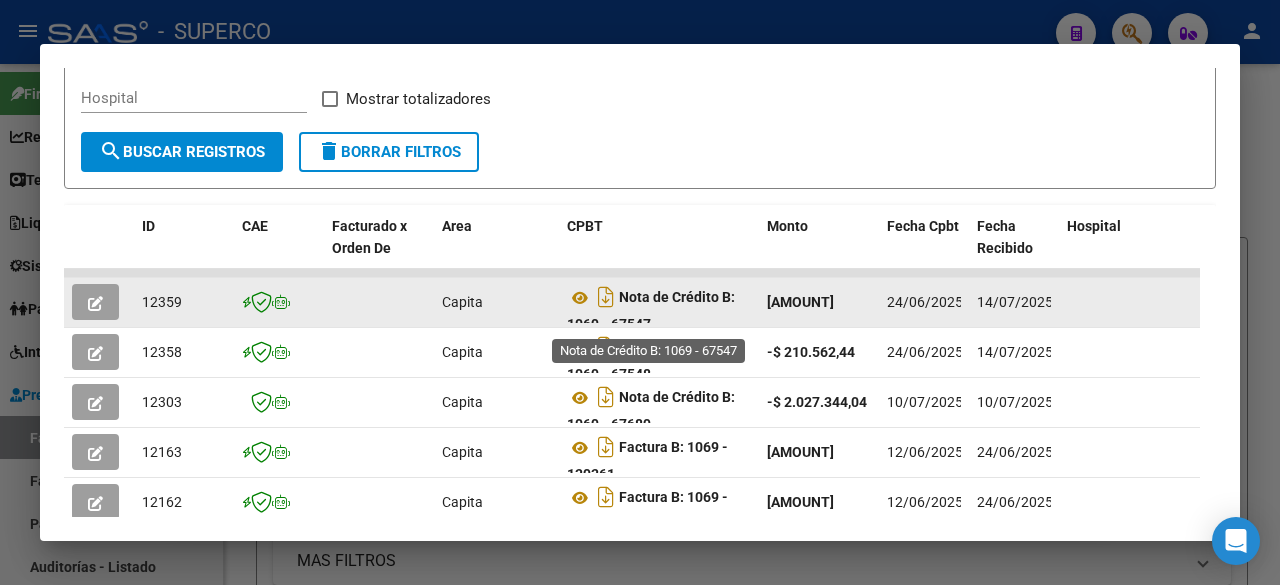 click on "Nota de Crédito B: 1069 - 67547" 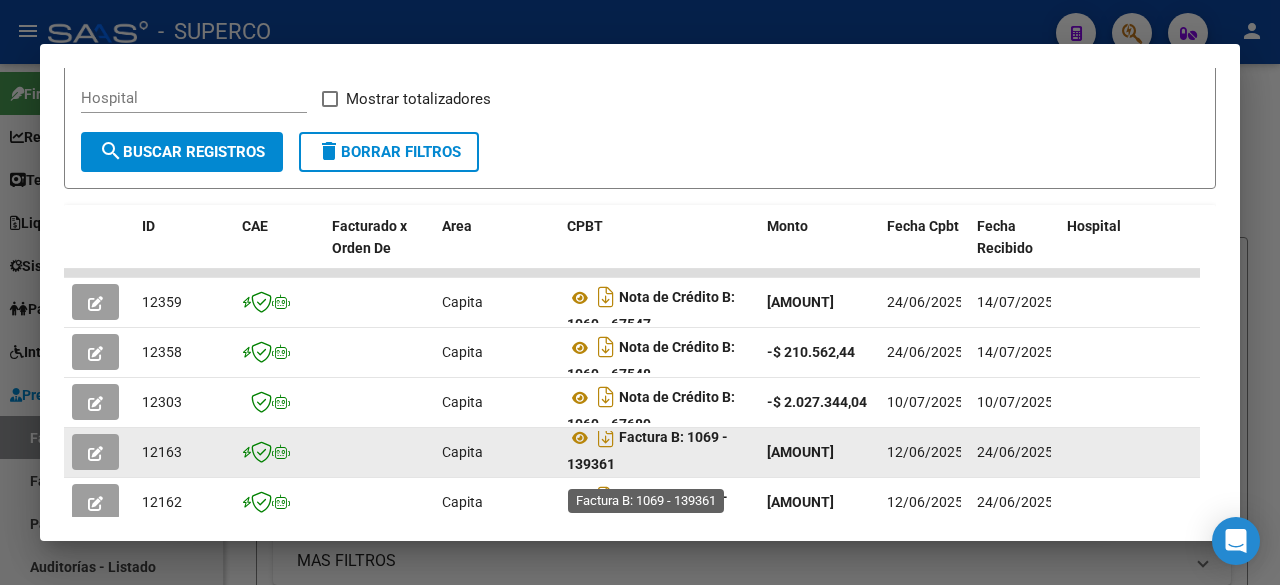 scroll, scrollTop: 12, scrollLeft: 0, axis: vertical 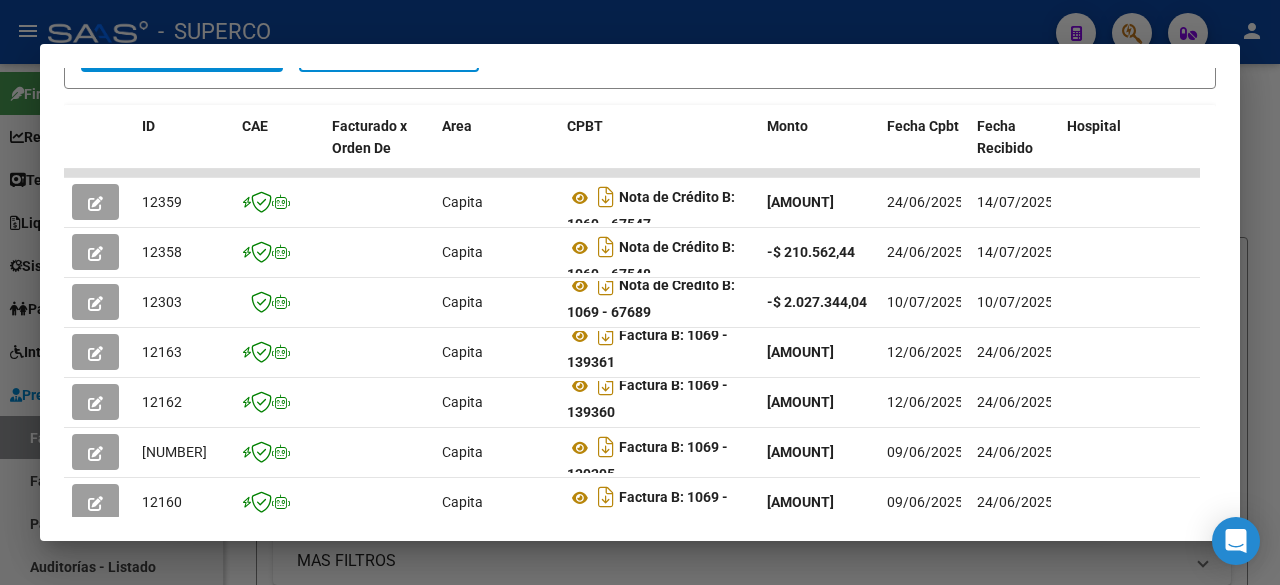 click at bounding box center [640, 292] 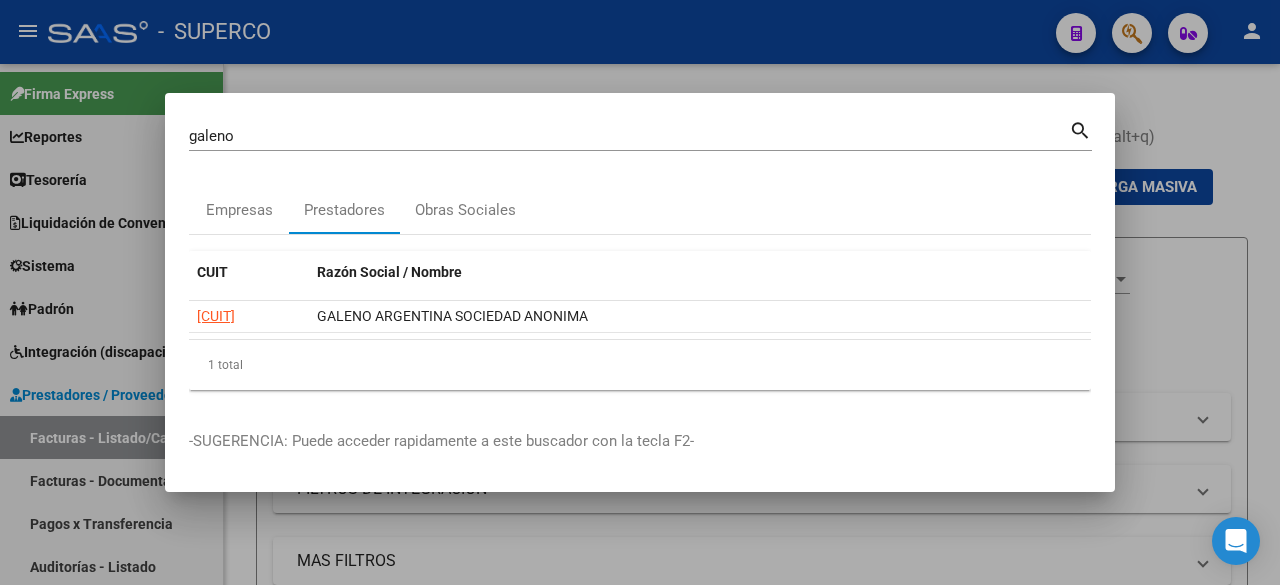 click at bounding box center [640, 292] 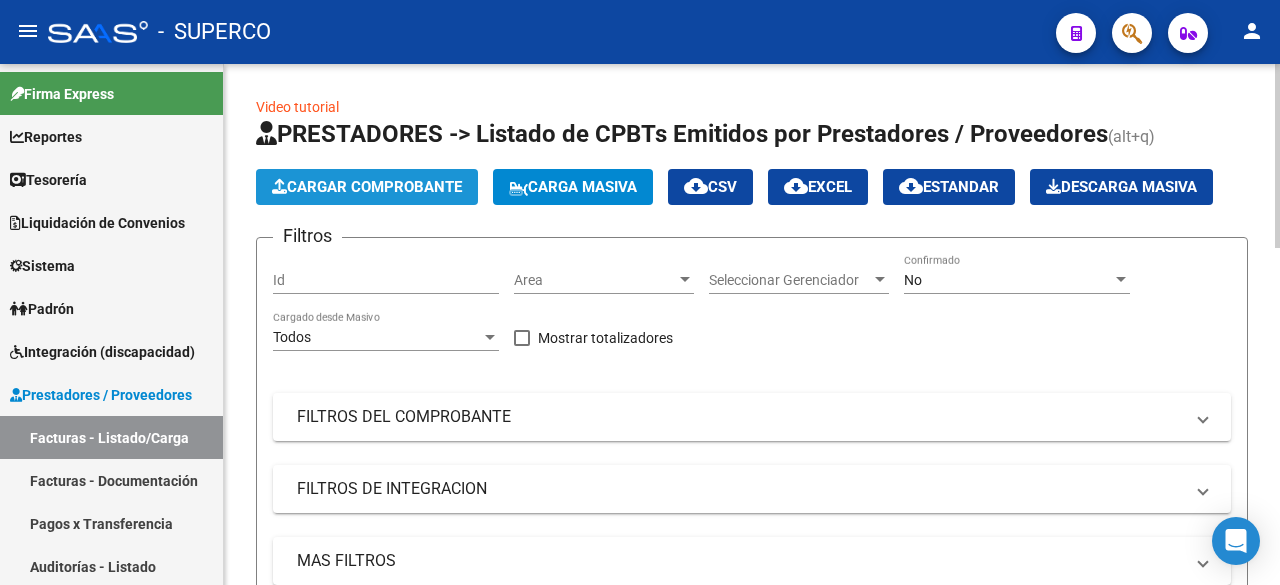 click on "Cargar Comprobante" 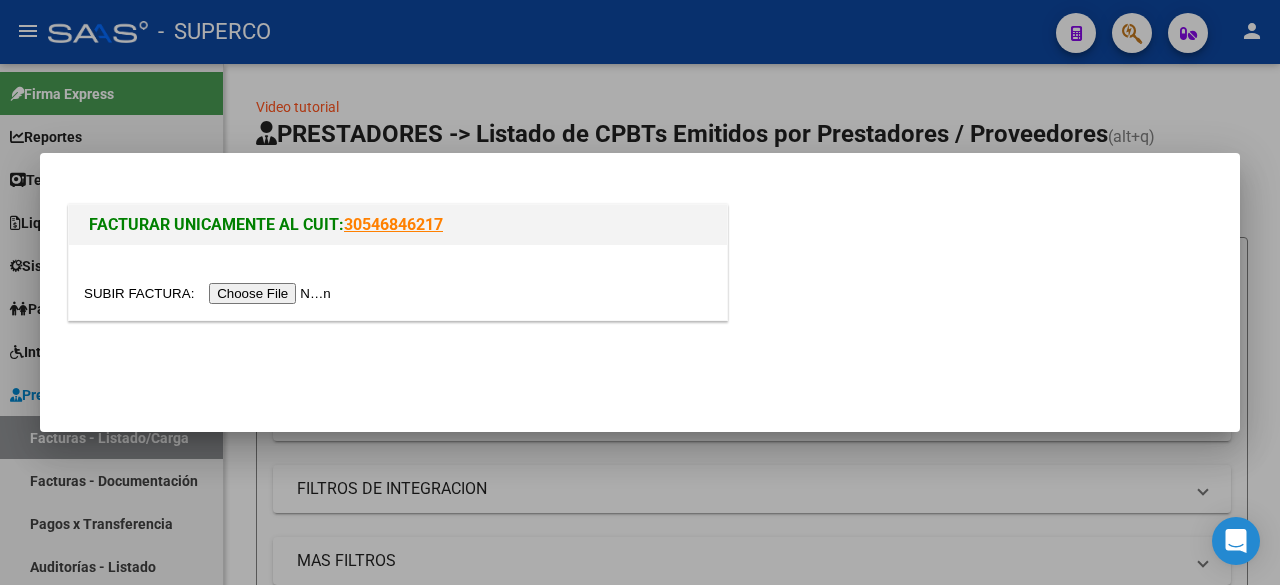 click at bounding box center [210, 293] 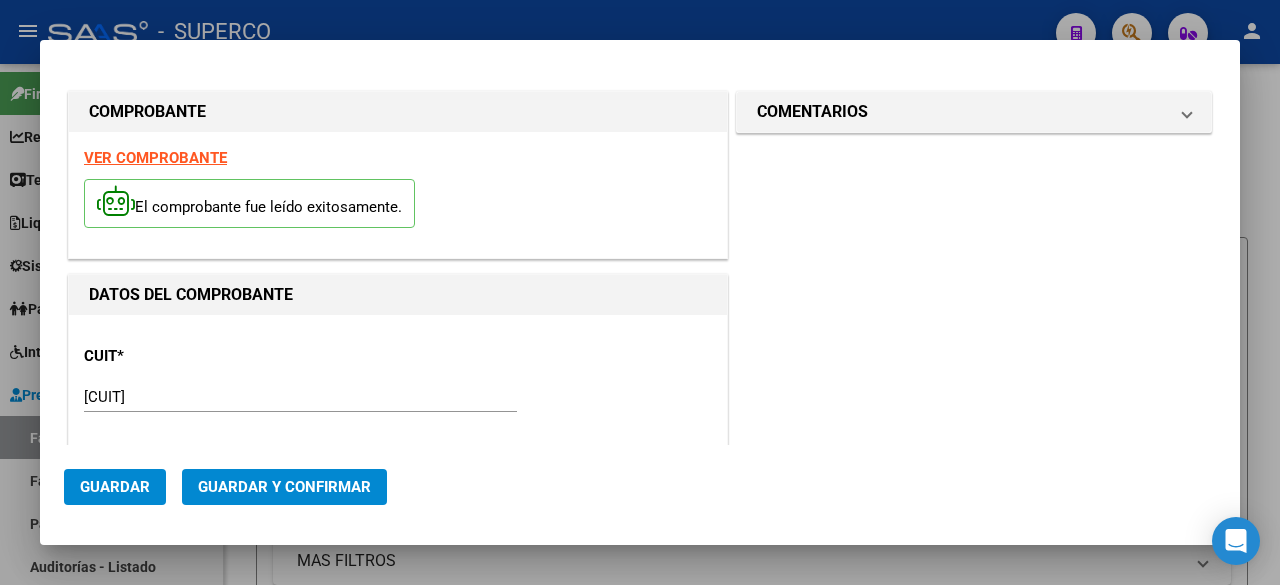 type on "1069" 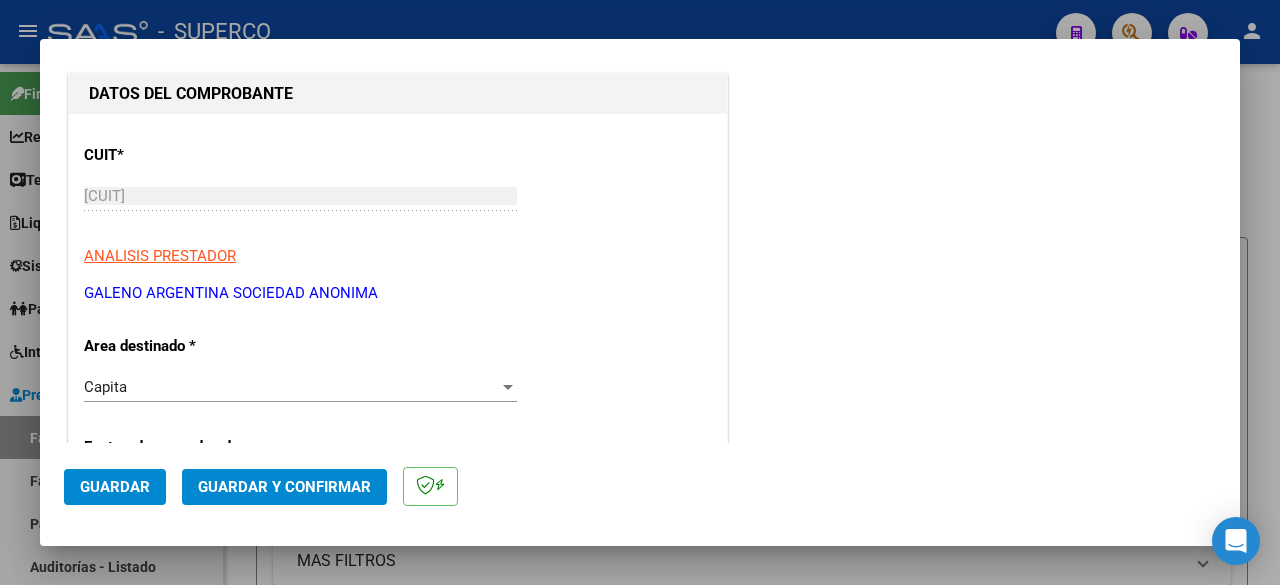 scroll, scrollTop: 300, scrollLeft: 0, axis: vertical 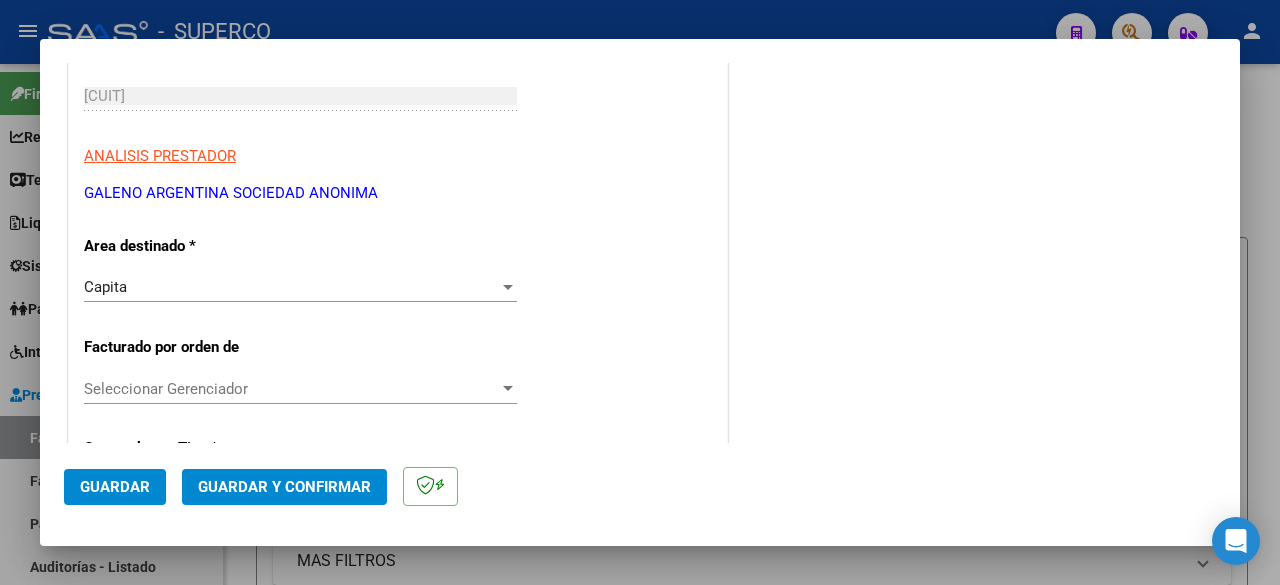 drag, startPoint x: 530, startPoint y: 244, endPoint x: 508, endPoint y: 253, distance: 23.769728 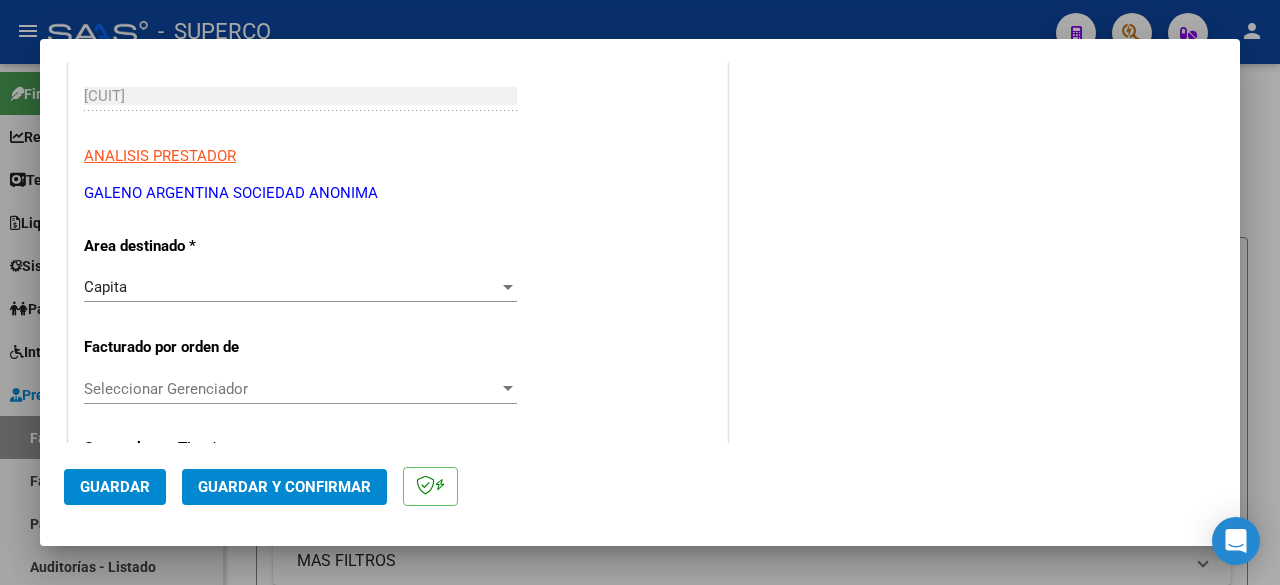 scroll, scrollTop: 400, scrollLeft: 0, axis: vertical 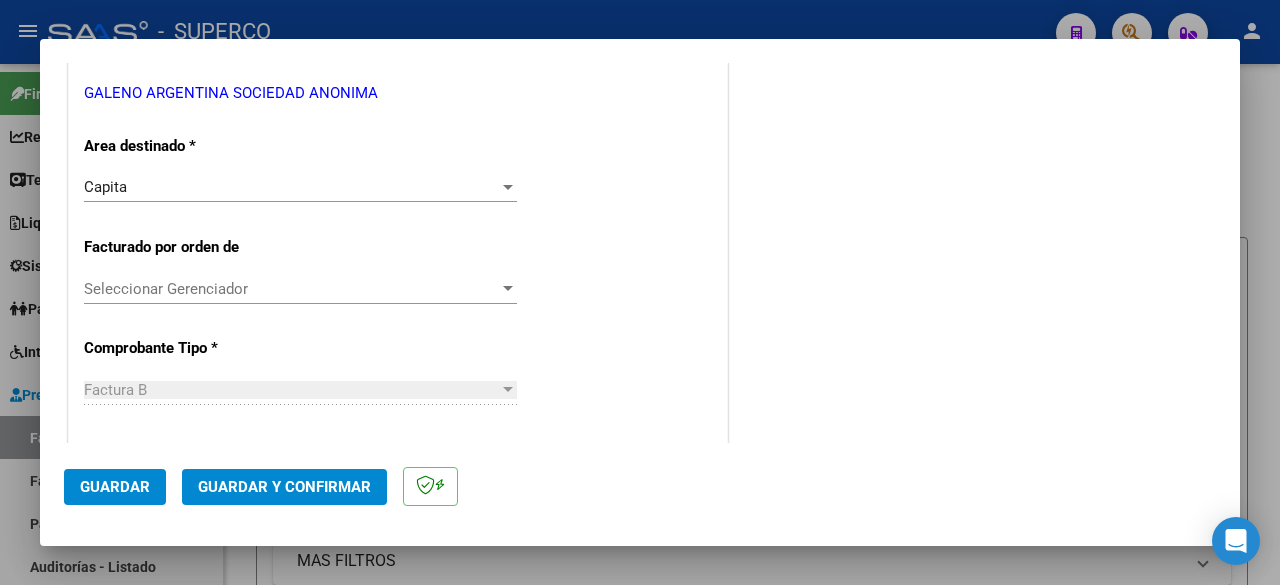 click on "Seleccionar Gerenciador" at bounding box center (291, 289) 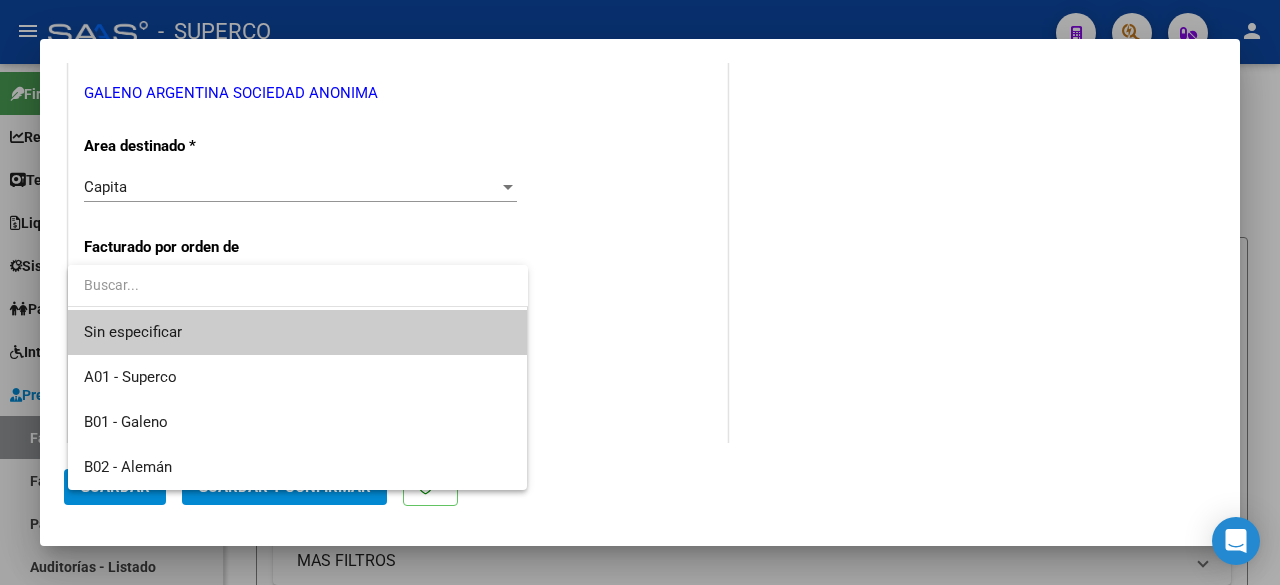 click at bounding box center [298, 285] 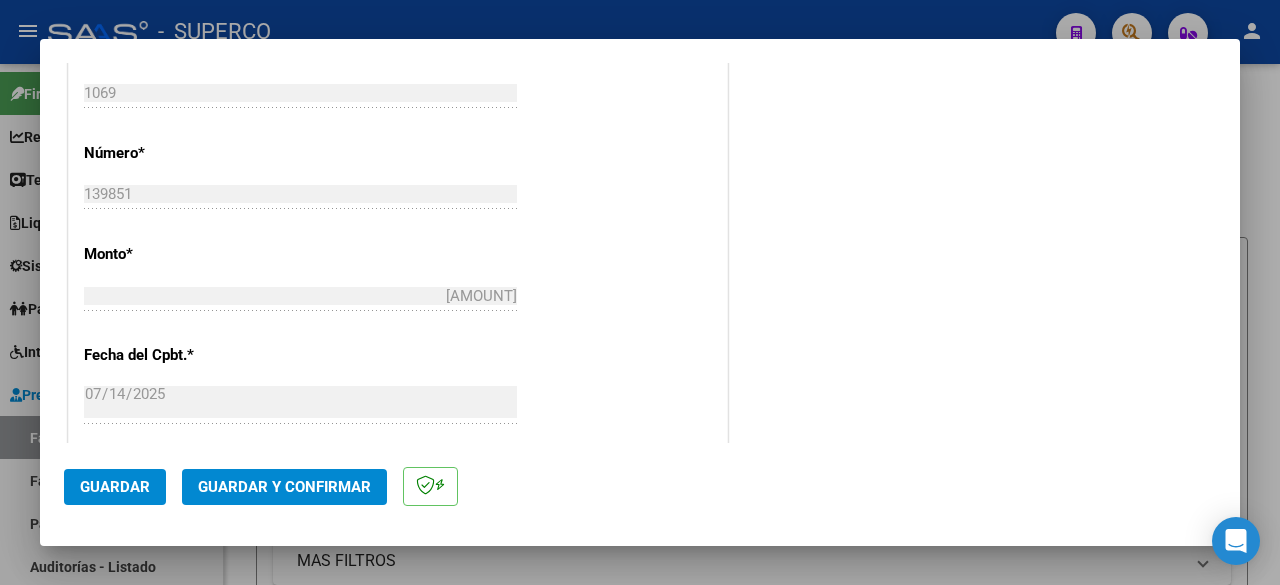 scroll, scrollTop: 1000, scrollLeft: 0, axis: vertical 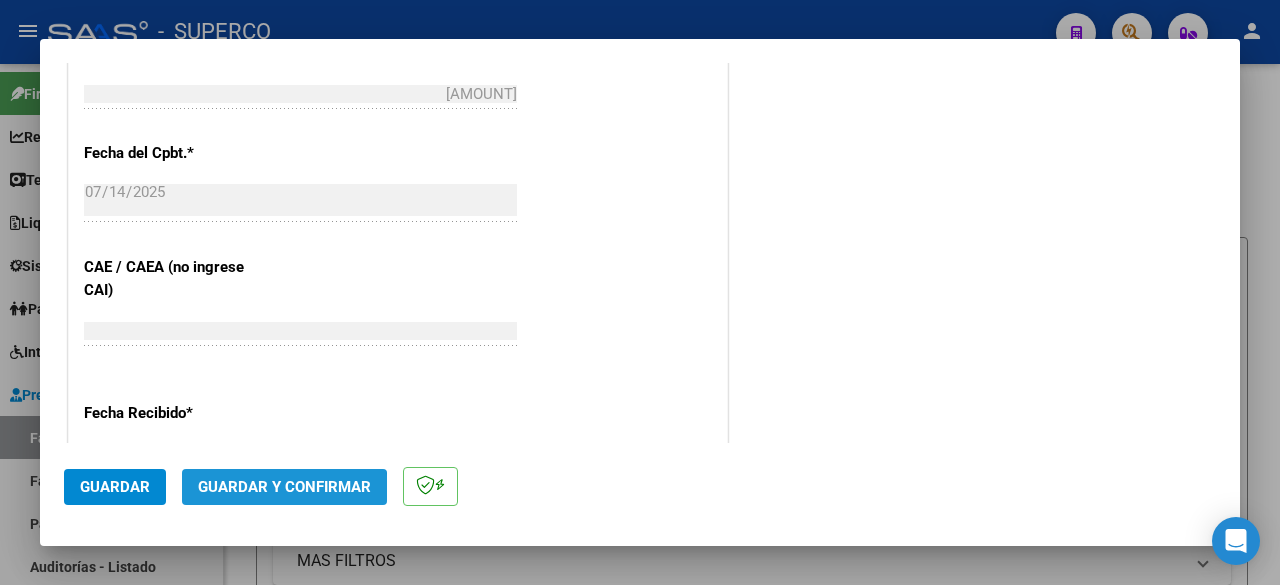 click on "Guardar y Confirmar" 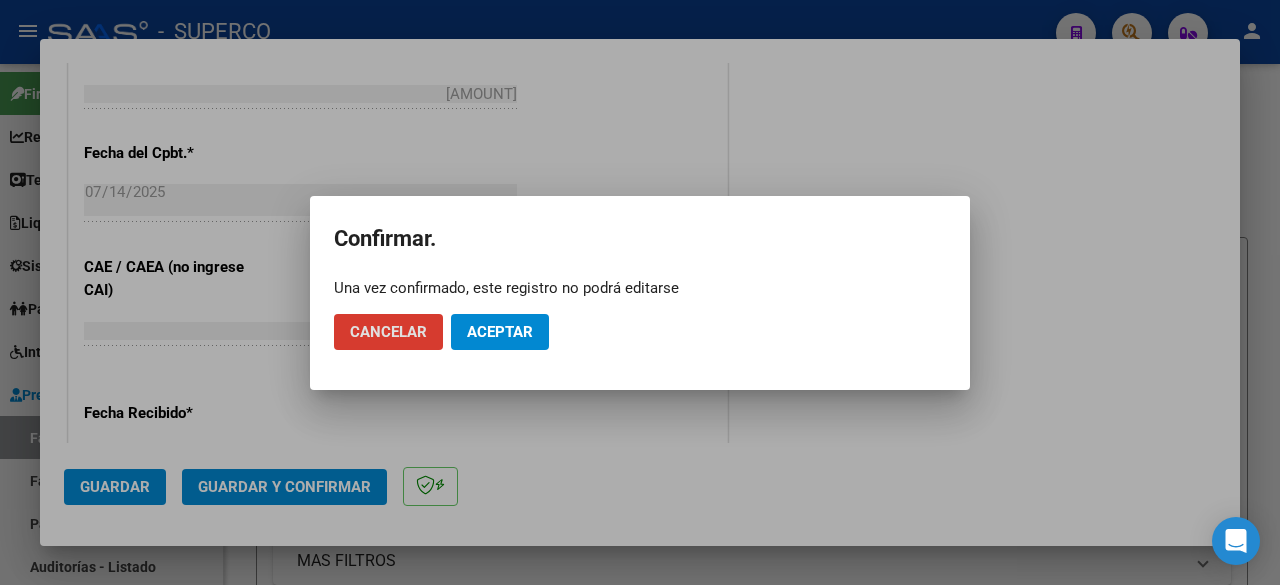 click on "Aceptar" 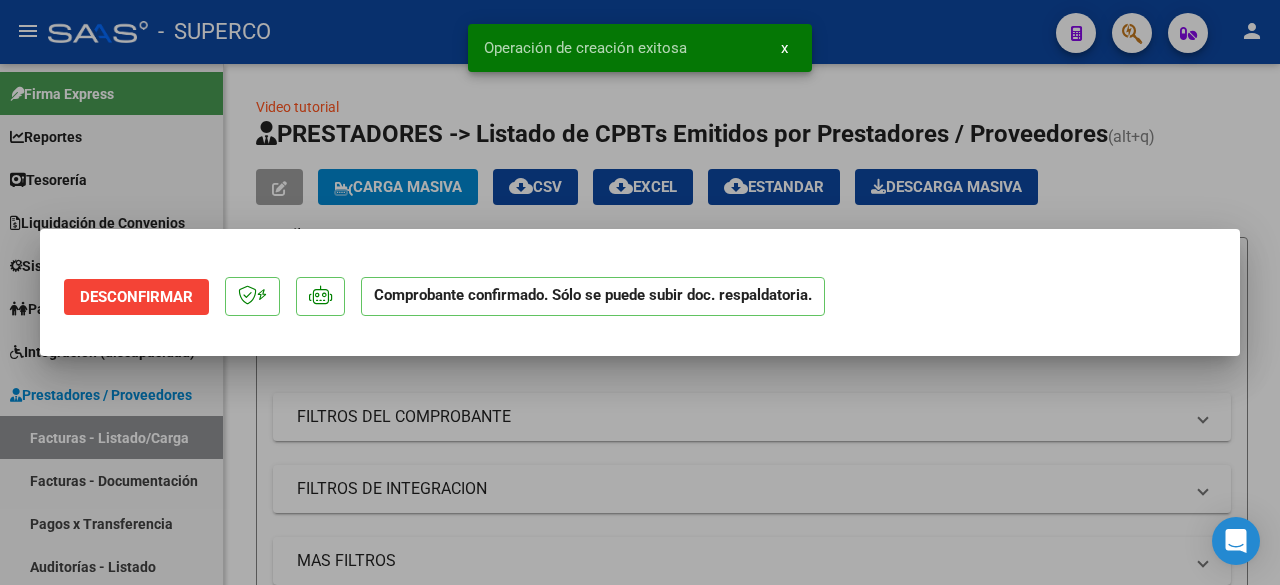 scroll, scrollTop: 0, scrollLeft: 0, axis: both 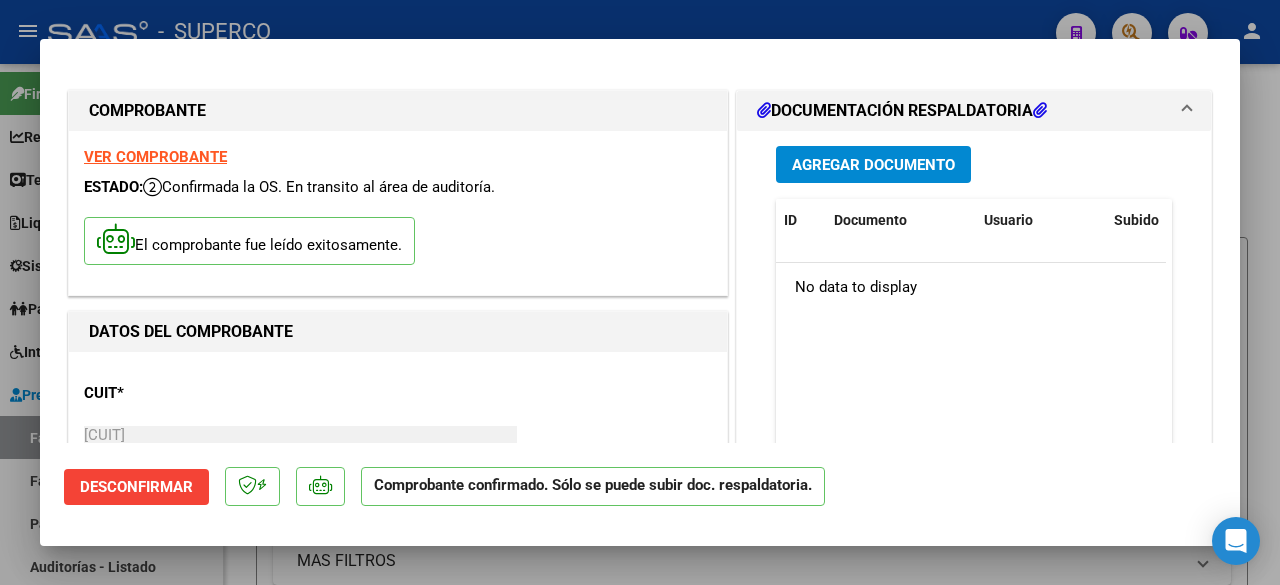 click at bounding box center (640, 292) 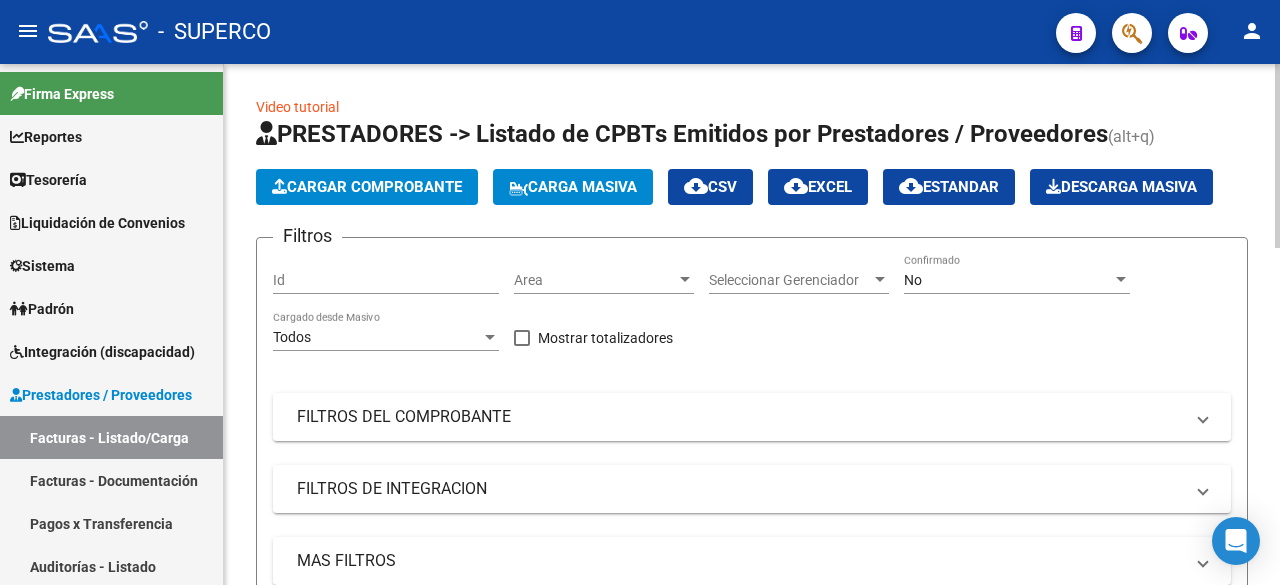 click on "Cargar Comprobante" 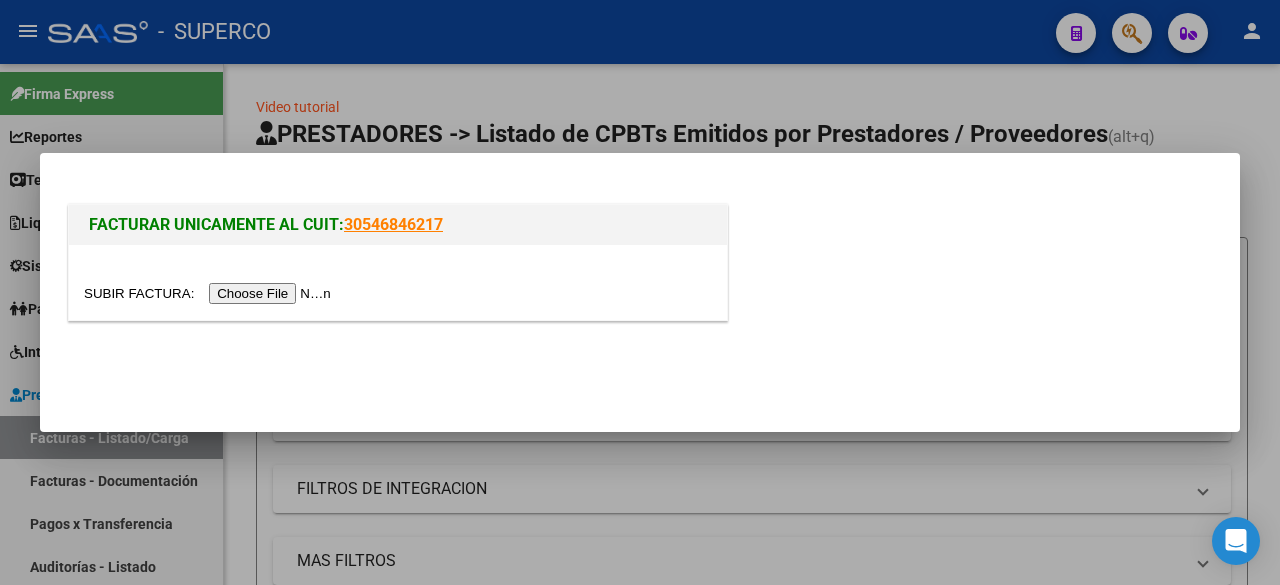 click at bounding box center (210, 293) 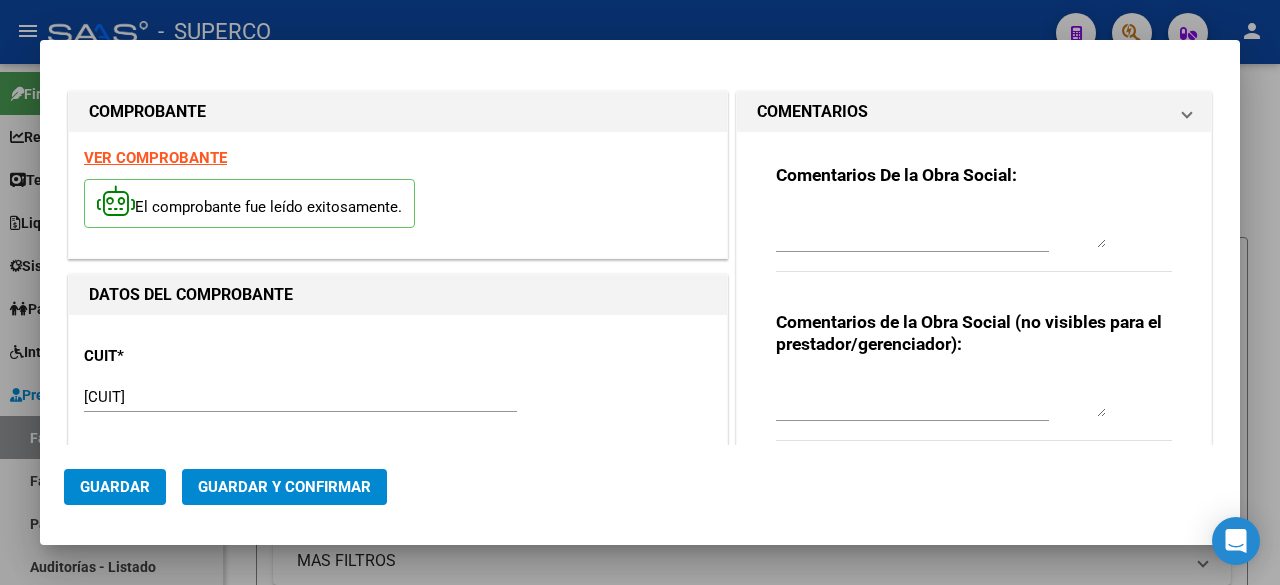 type on "1069" 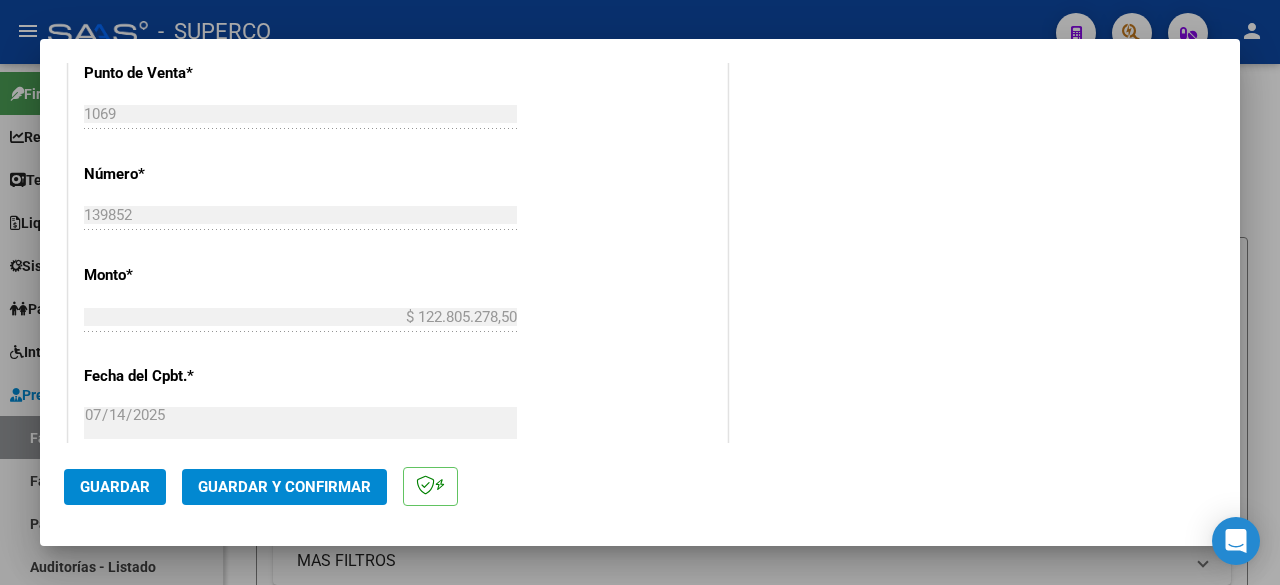 scroll, scrollTop: 900, scrollLeft: 0, axis: vertical 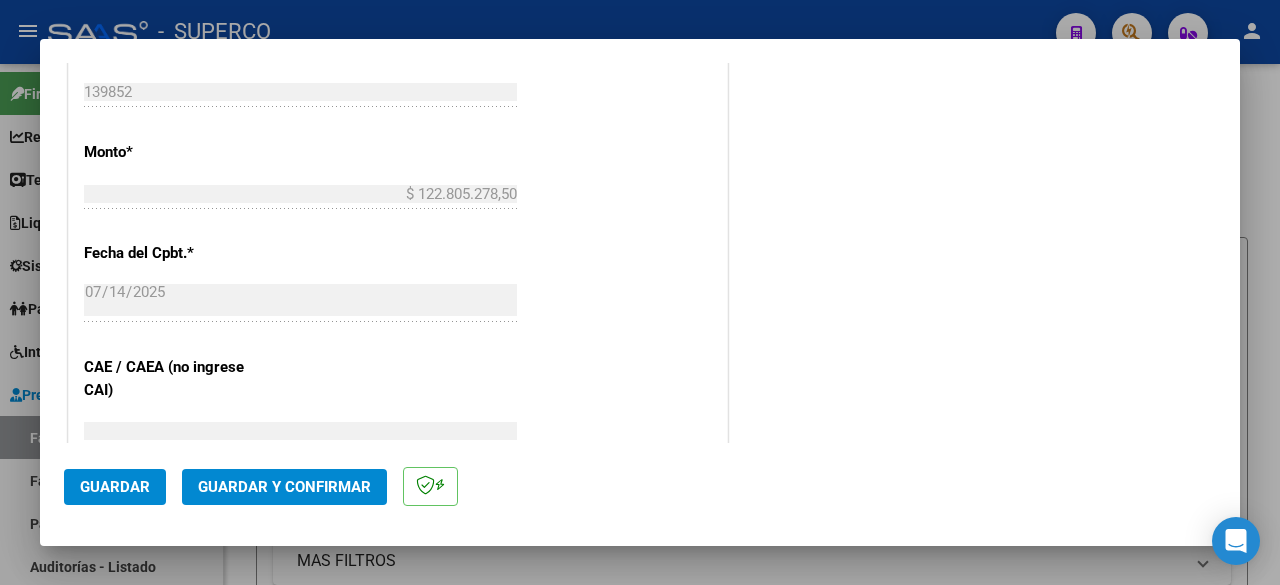 click on "Guardar y Confirmar" 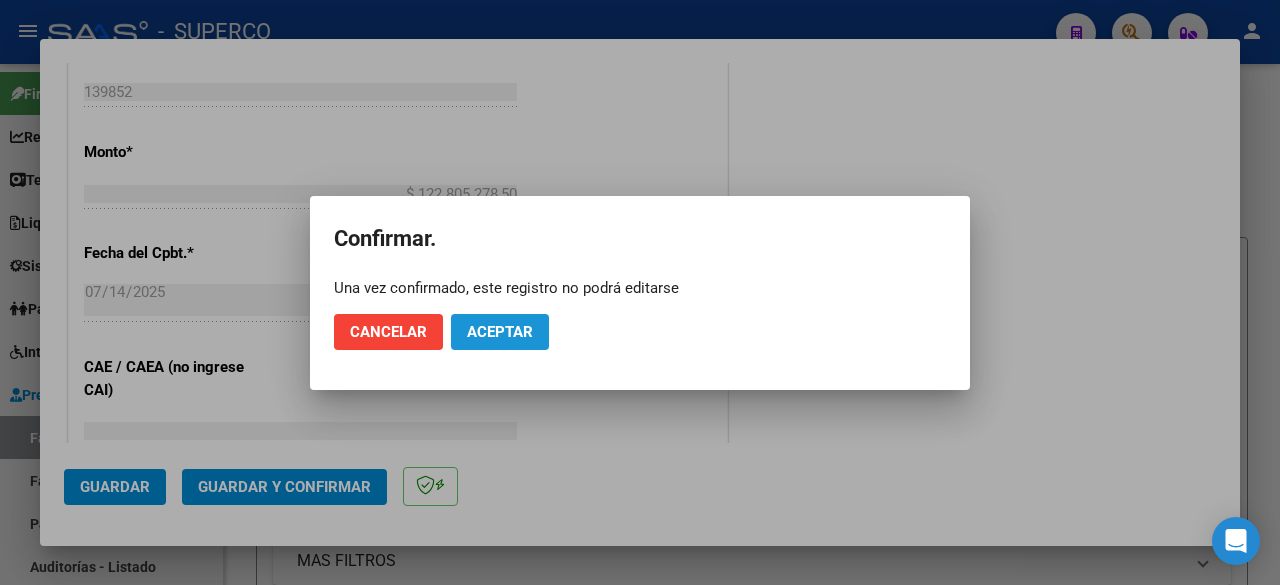 click on "Aceptar" 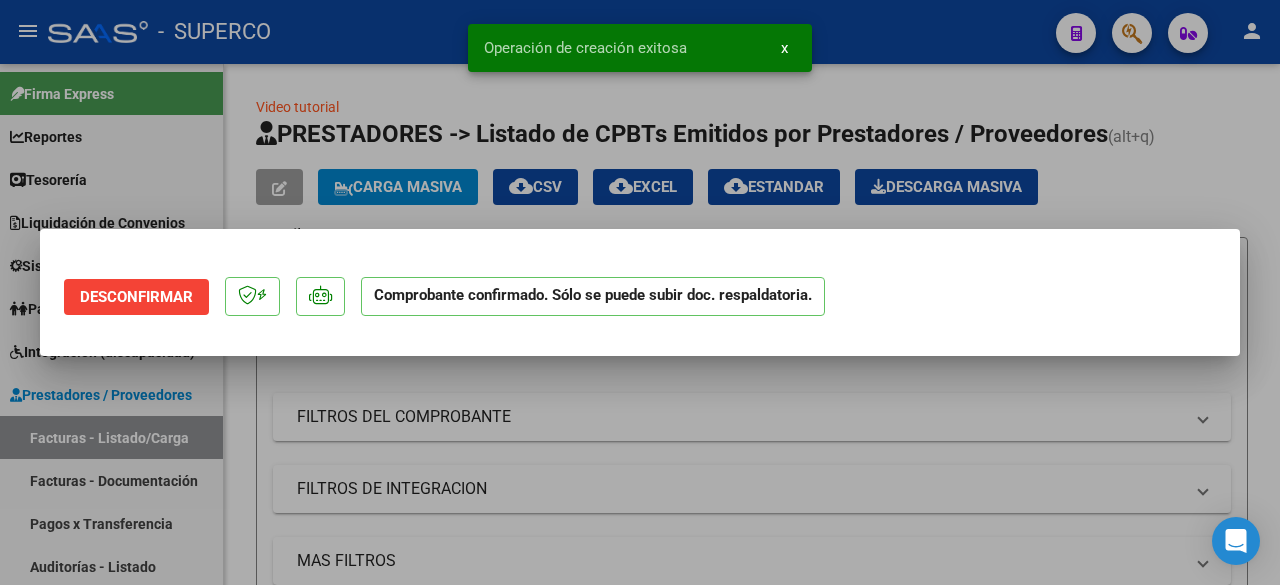 scroll, scrollTop: 0, scrollLeft: 0, axis: both 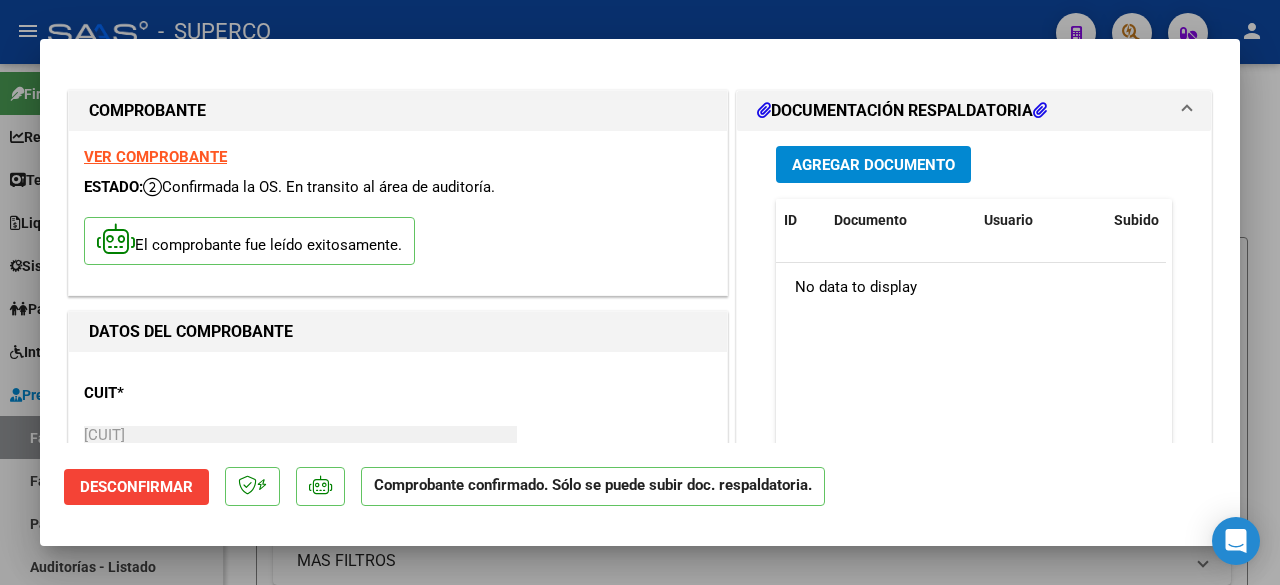 drag, startPoint x: 378, startPoint y: 19, endPoint x: 378, endPoint y: 79, distance: 60 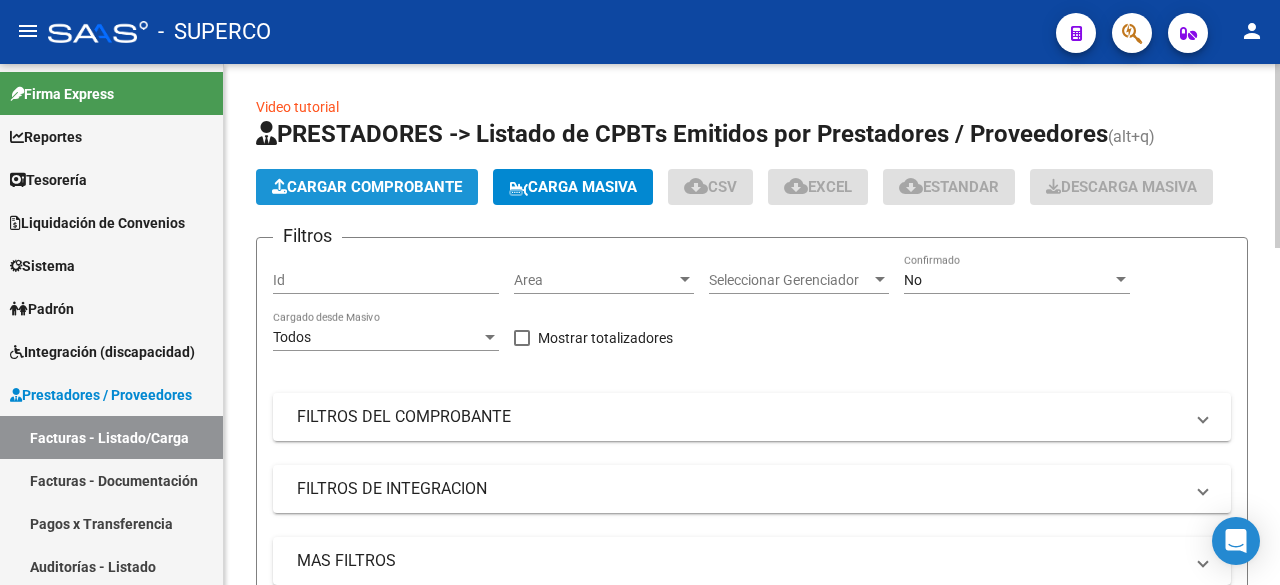 click on "Cargar Comprobante" 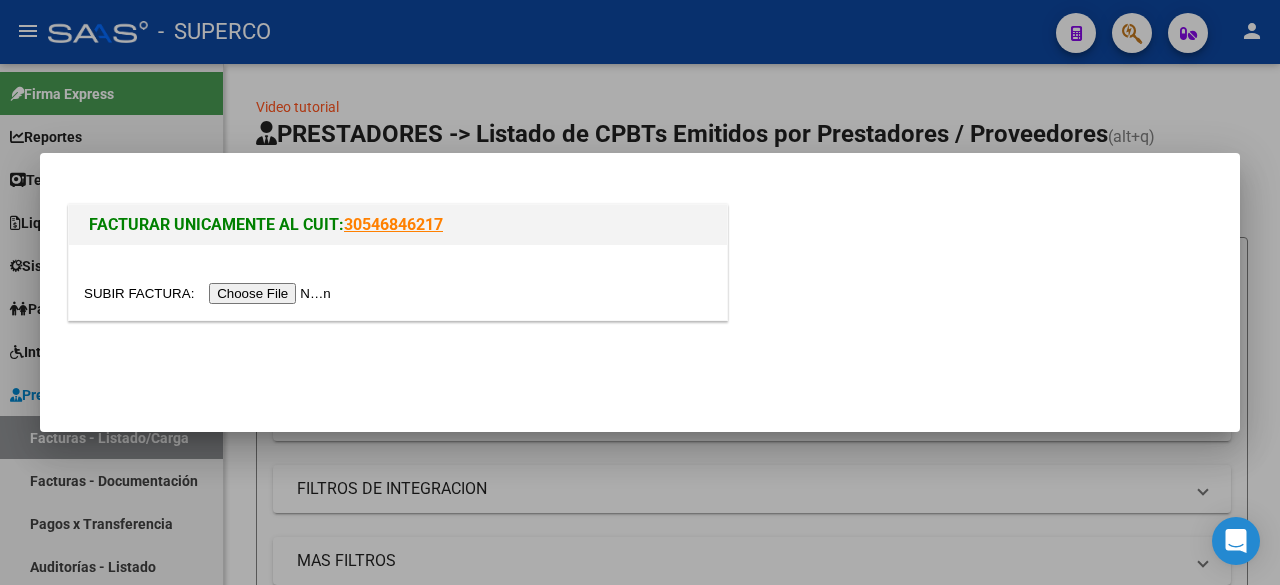 click at bounding box center [210, 293] 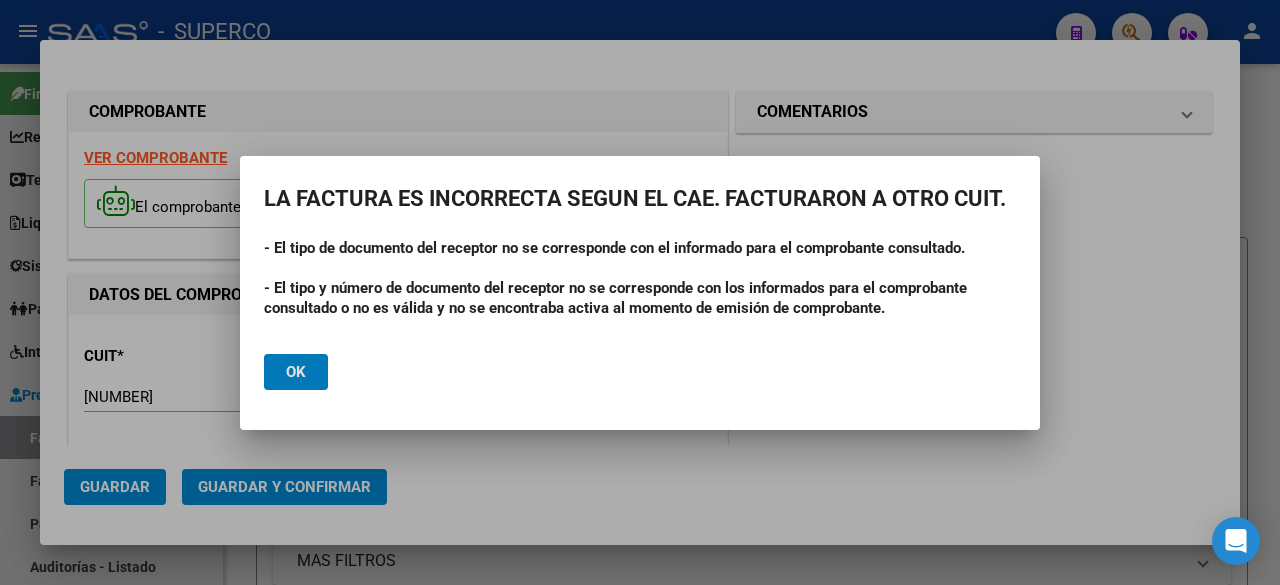 click on "Ok" 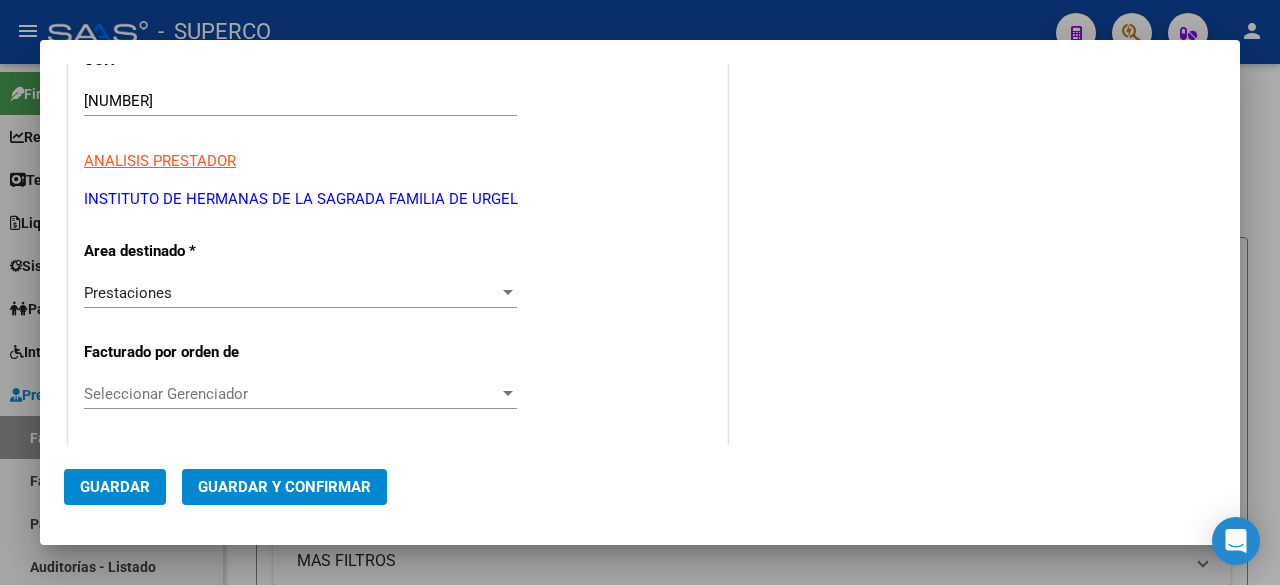 scroll, scrollTop: 300, scrollLeft: 0, axis: vertical 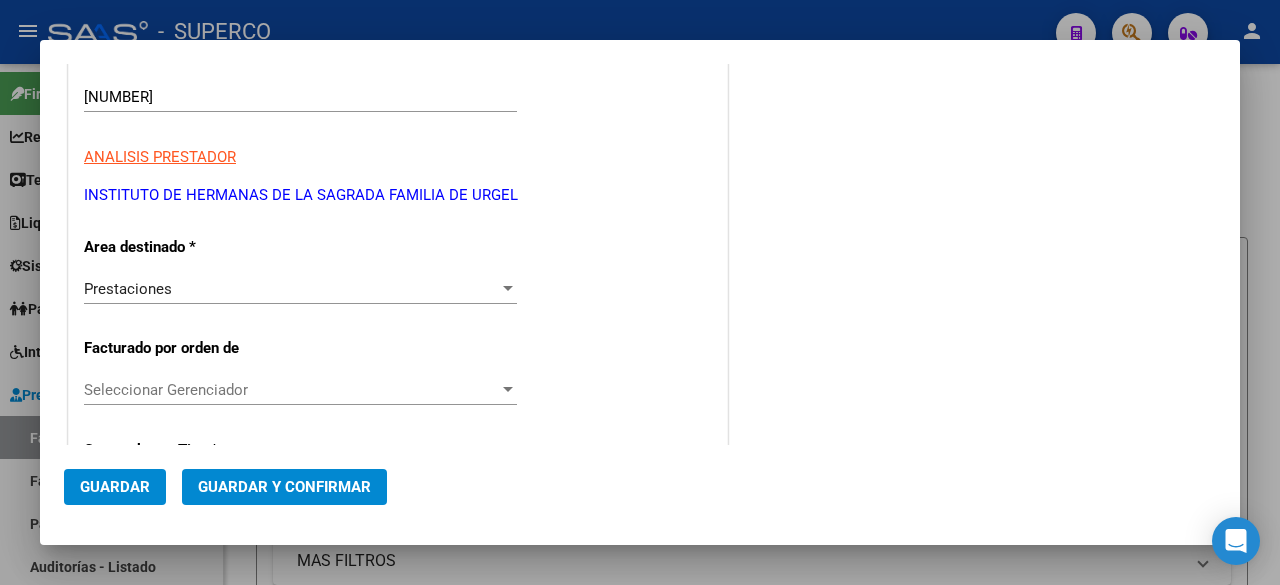 click on "Guardar y Confirmar" 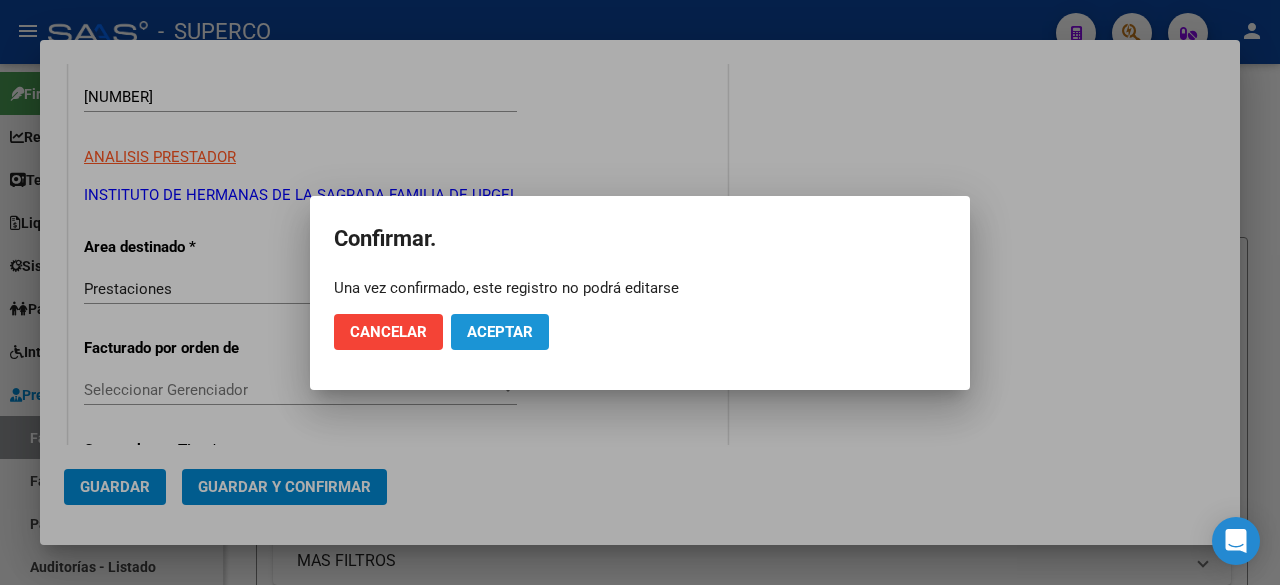 click on "Aceptar" 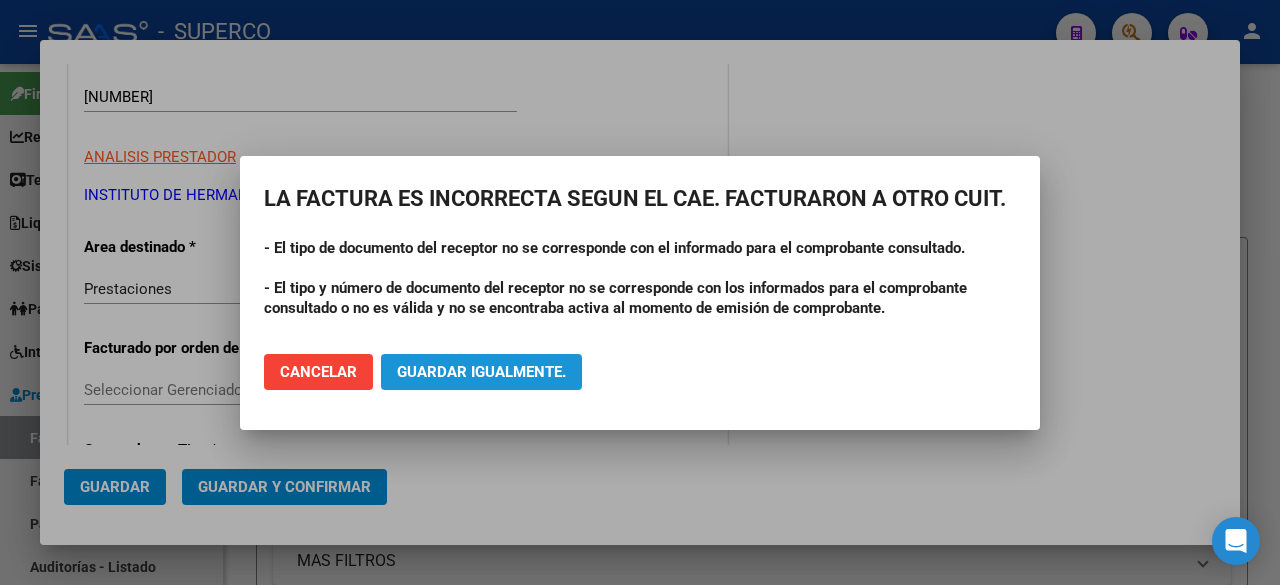 click on "Guardar igualmente." 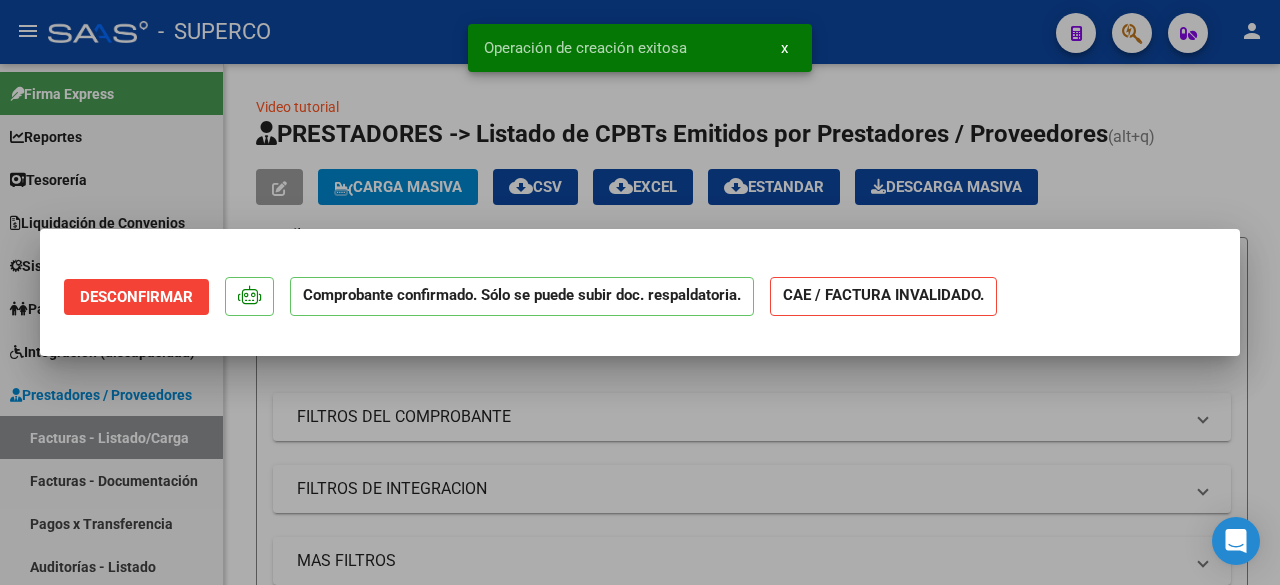 scroll, scrollTop: 0, scrollLeft: 0, axis: both 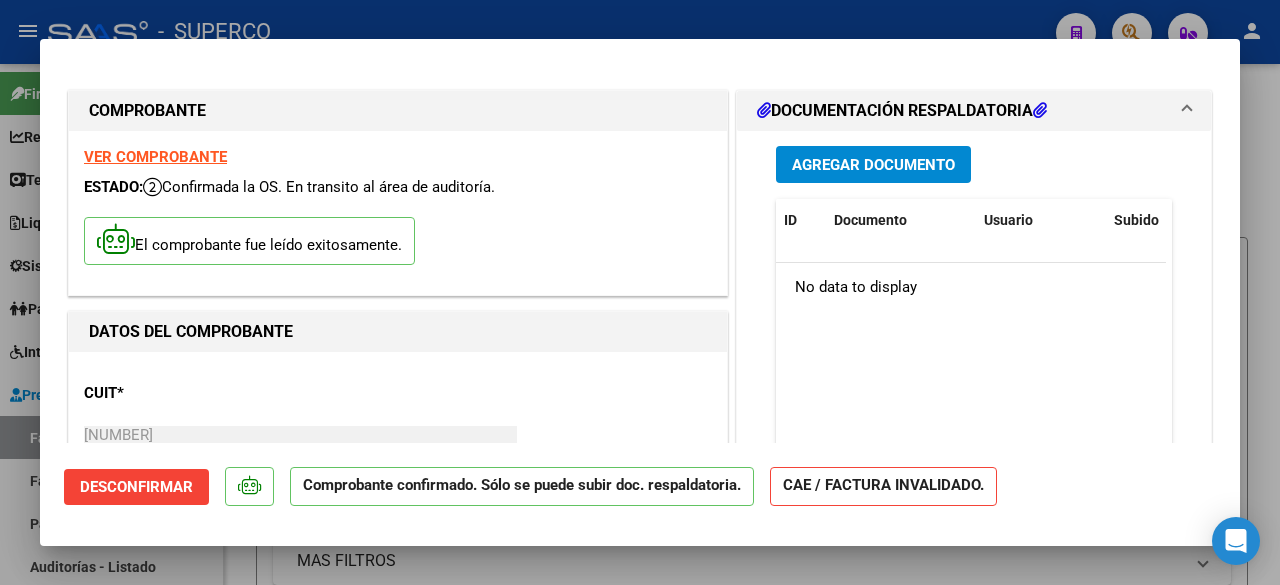 click at bounding box center [640, 292] 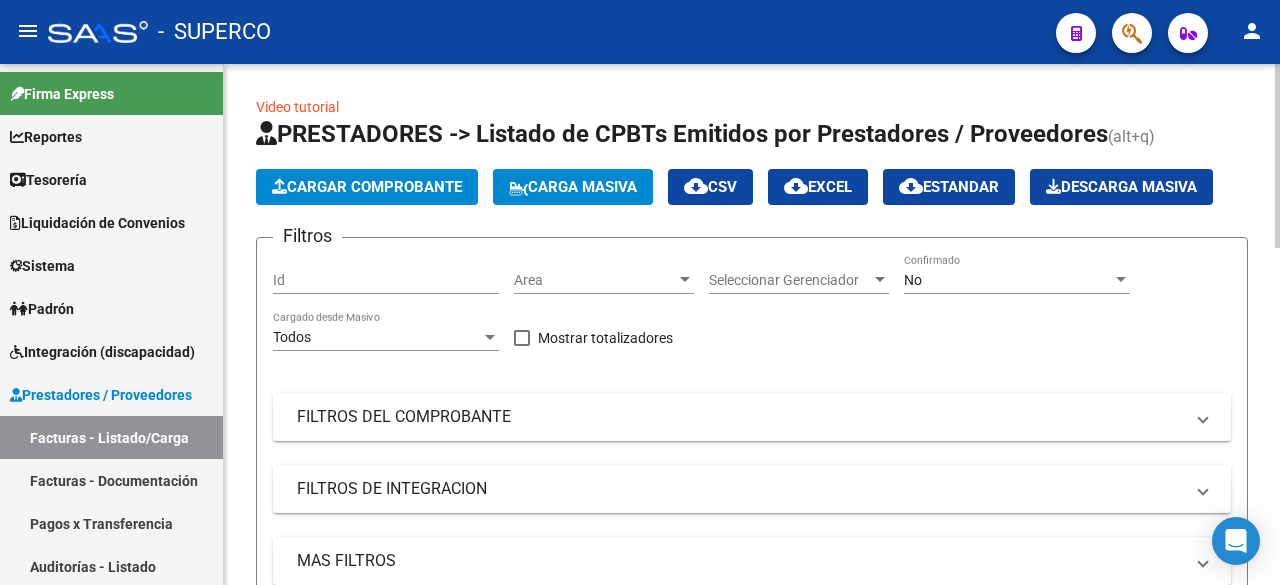 click on "Cargar Comprobante" 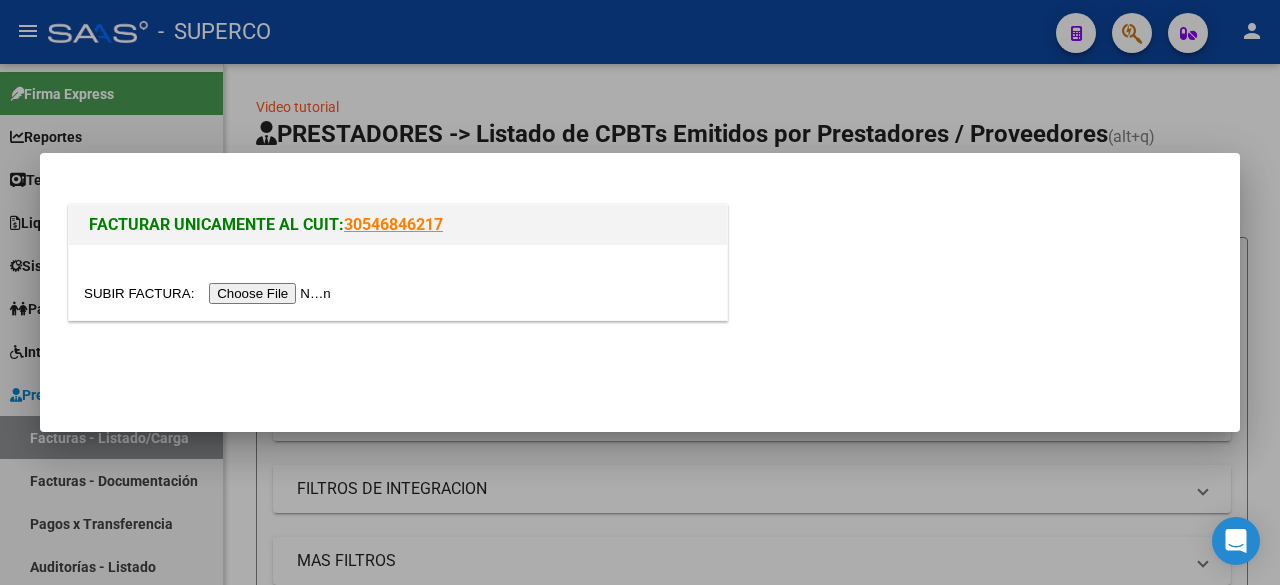 click at bounding box center (210, 293) 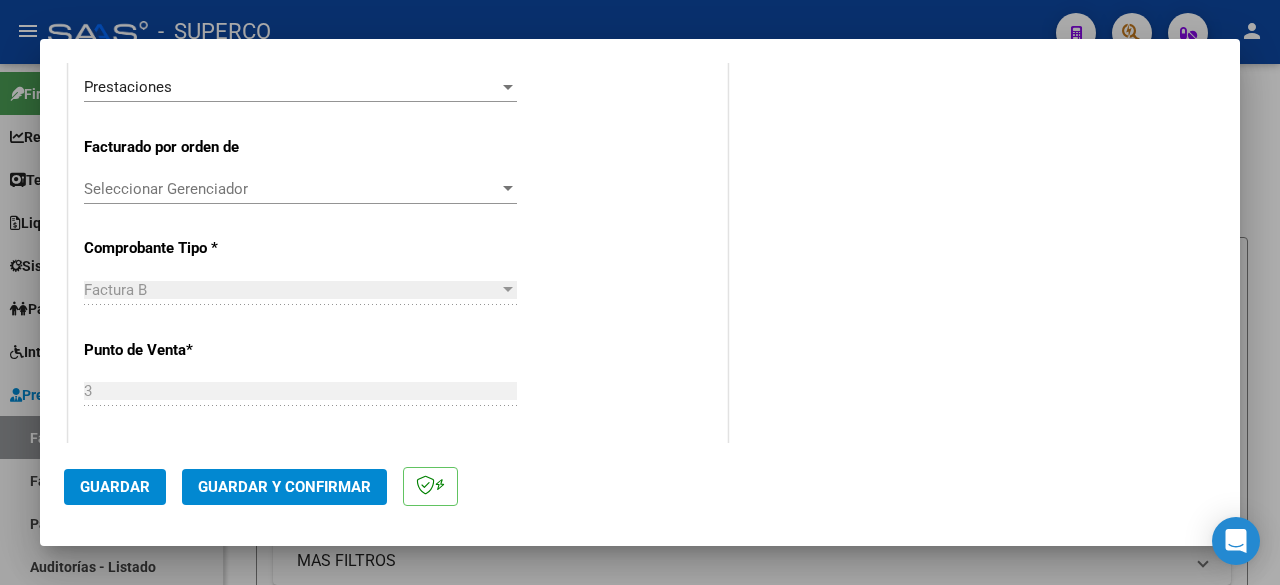 scroll, scrollTop: 800, scrollLeft: 0, axis: vertical 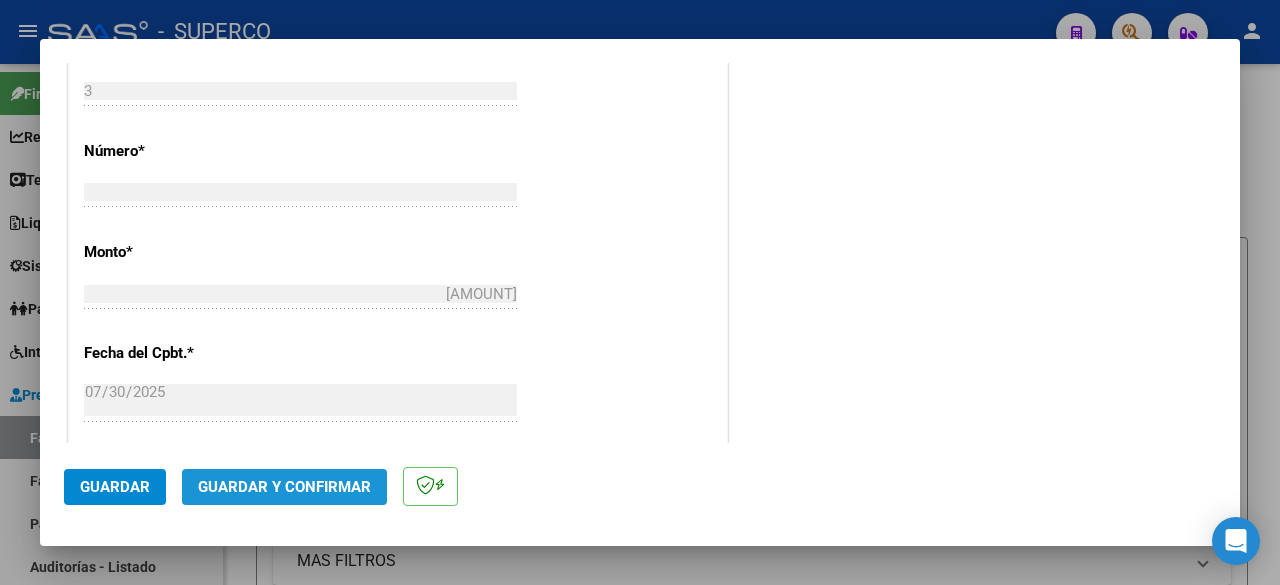click on "Guardar y Confirmar" 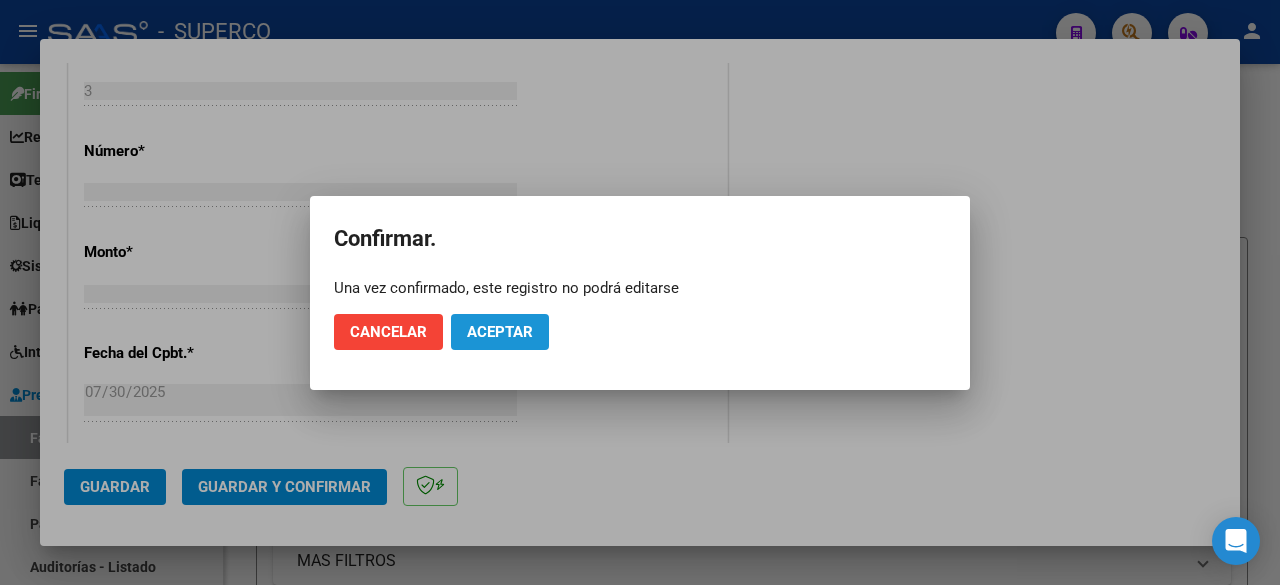click on "Aceptar" 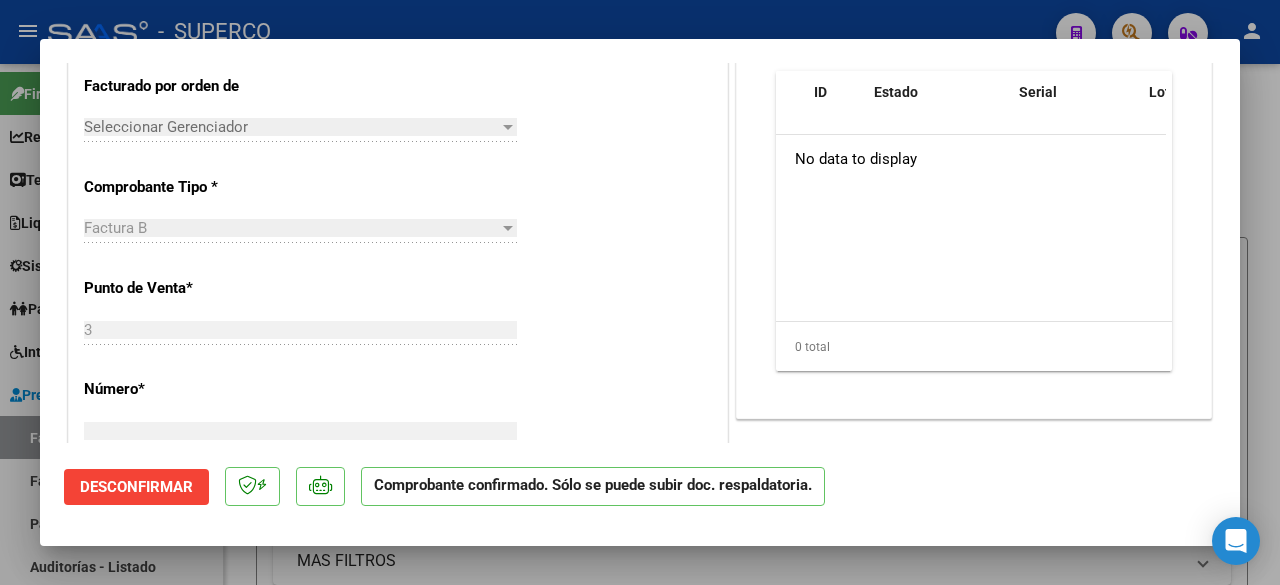 scroll, scrollTop: 700, scrollLeft: 0, axis: vertical 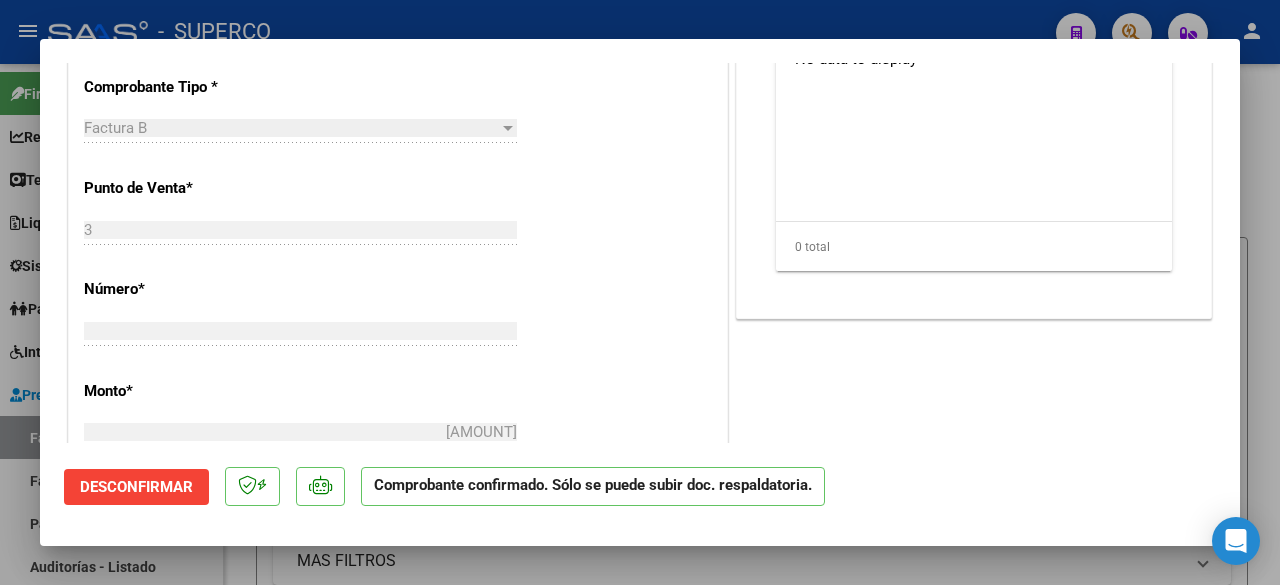 click at bounding box center [640, 292] 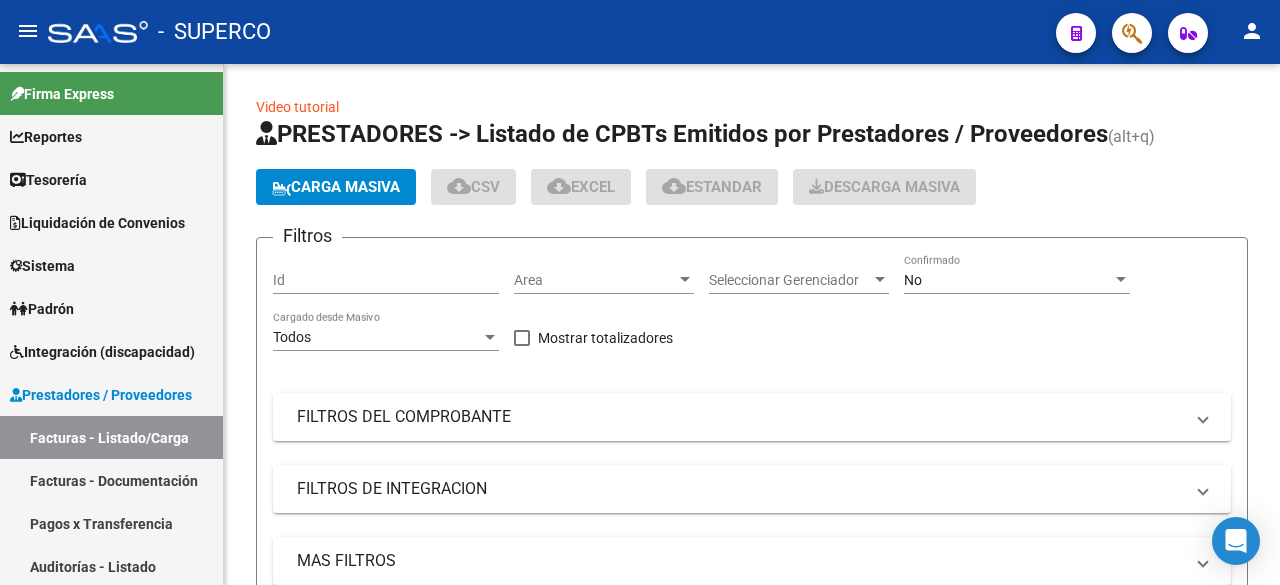 click on "-   SUPERCO" 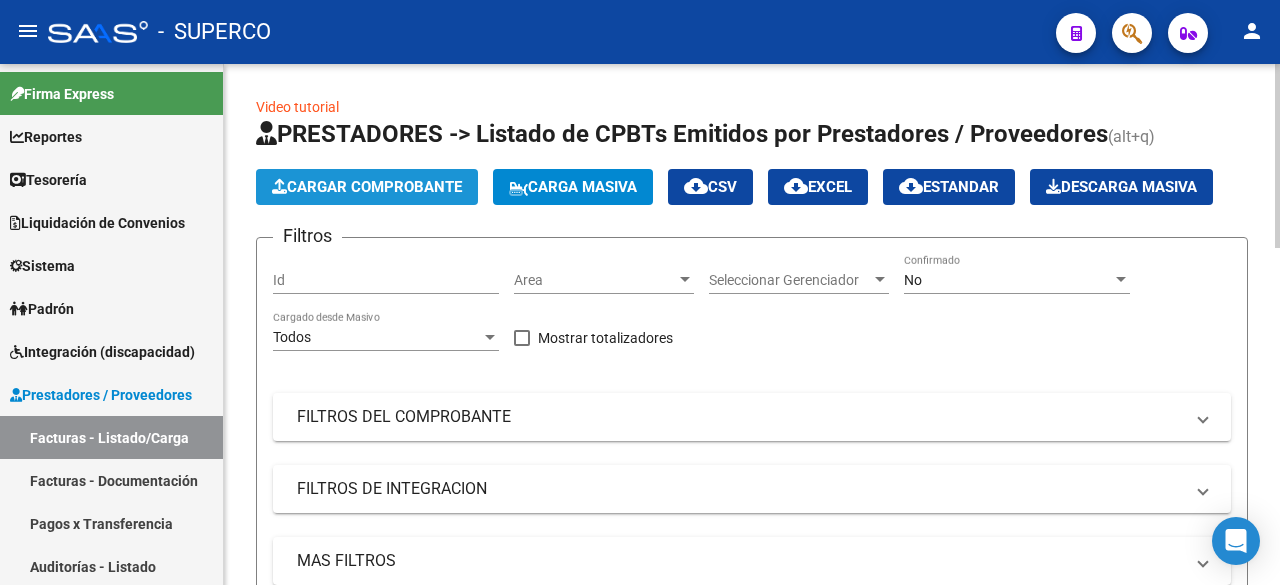 click on "Cargar Comprobante" 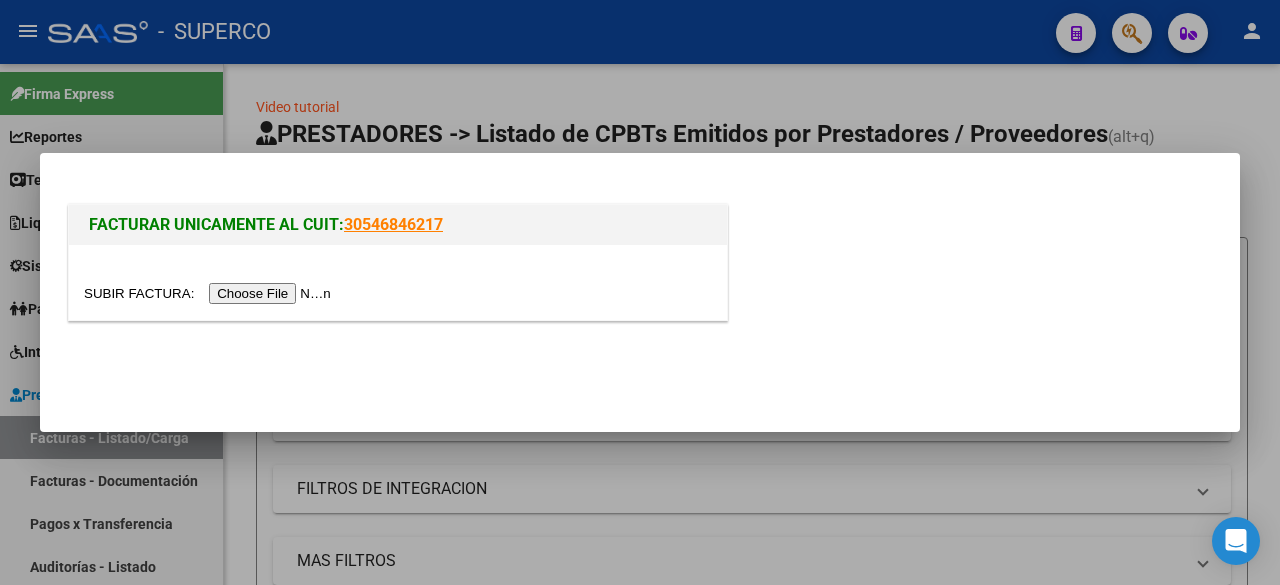 click at bounding box center (210, 293) 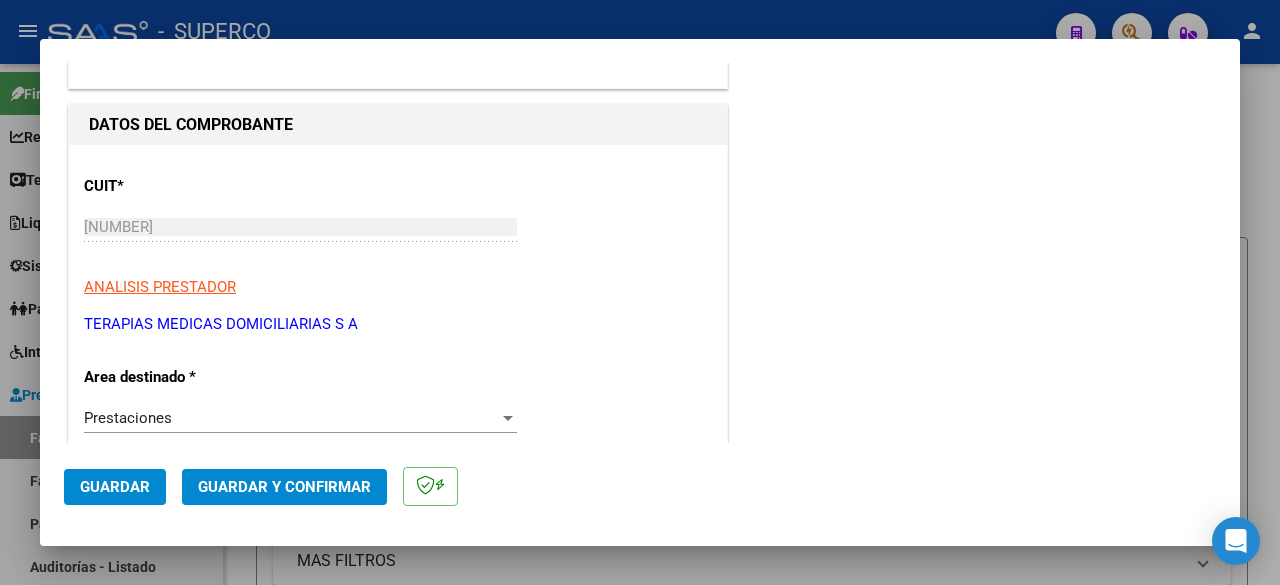 scroll, scrollTop: 200, scrollLeft: 0, axis: vertical 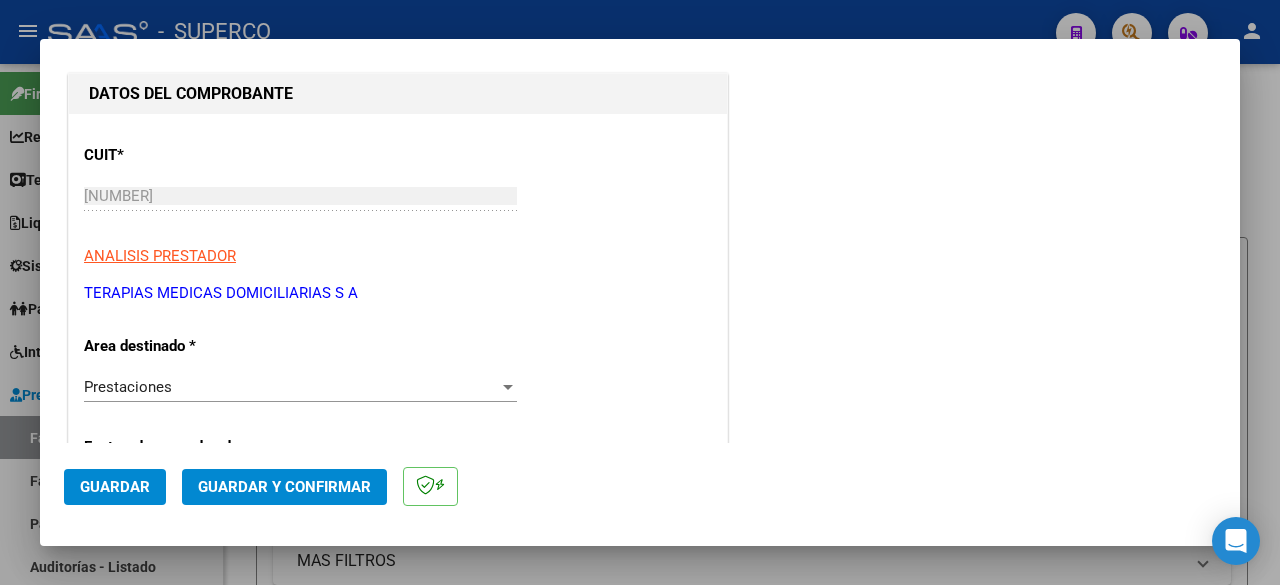 click on "Guardar y Confirmar" 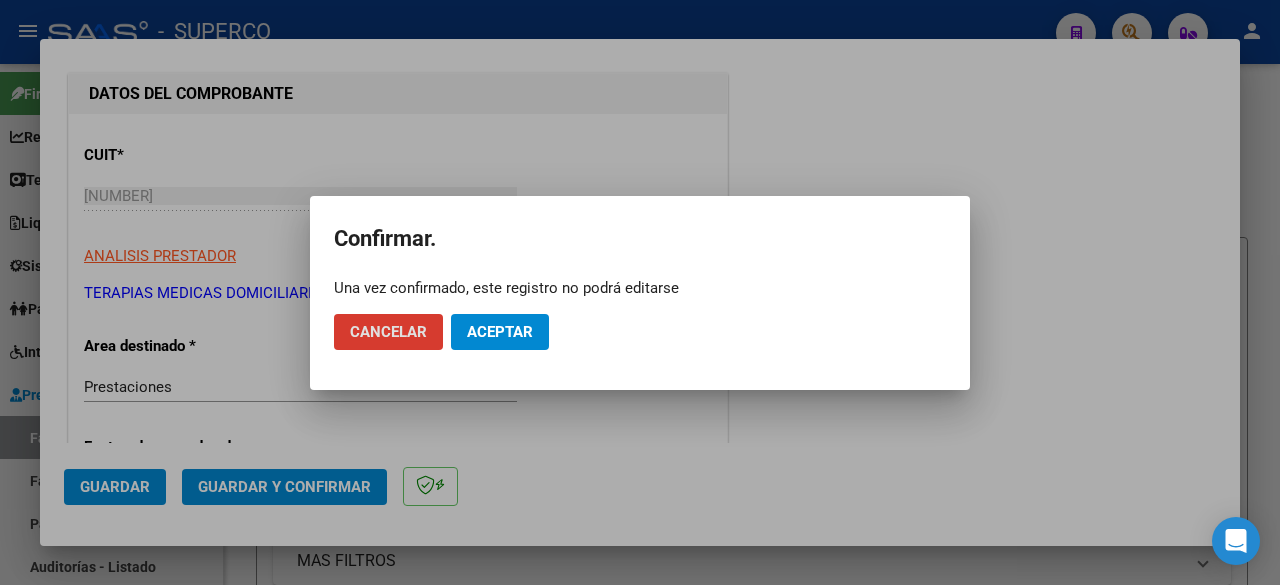 click on "Aceptar" 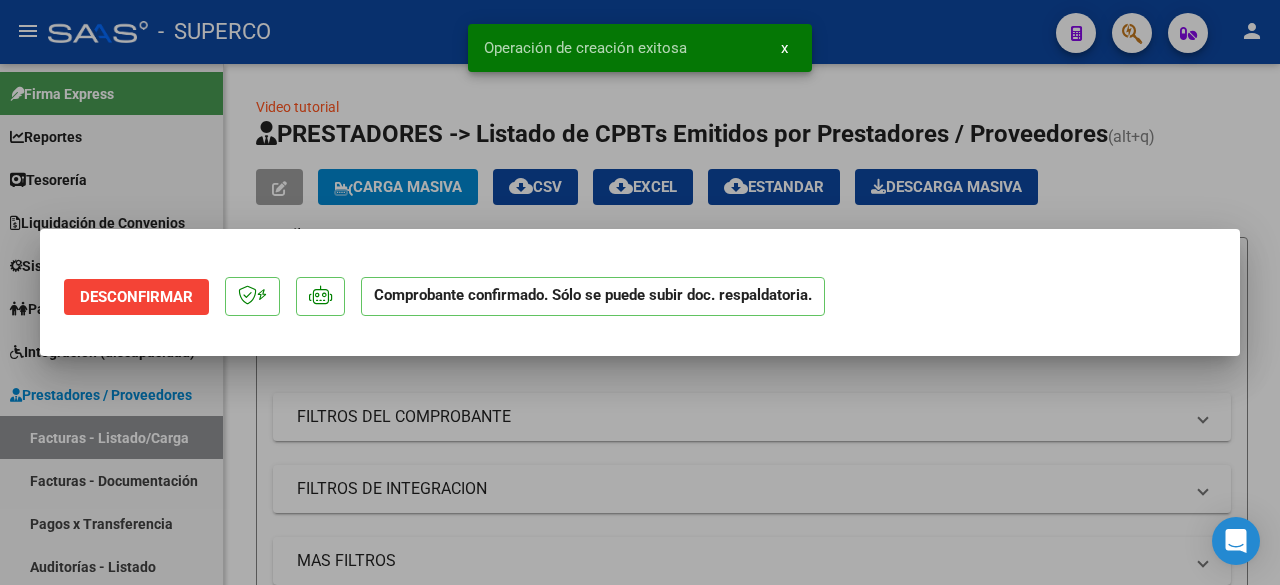 scroll, scrollTop: 0, scrollLeft: 0, axis: both 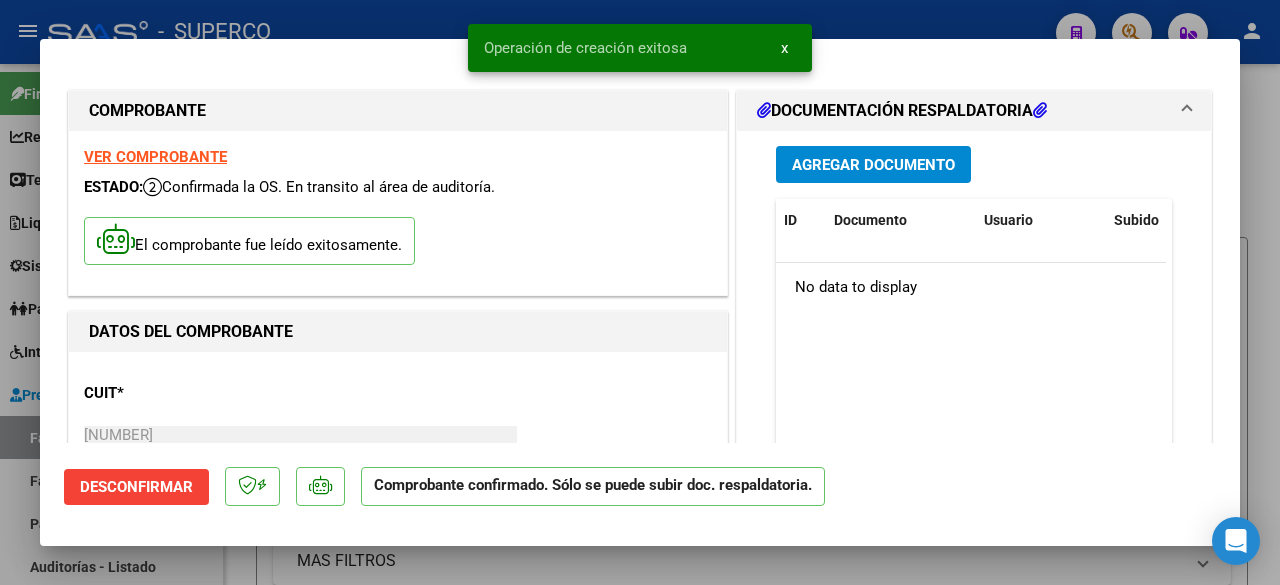 click at bounding box center [640, 292] 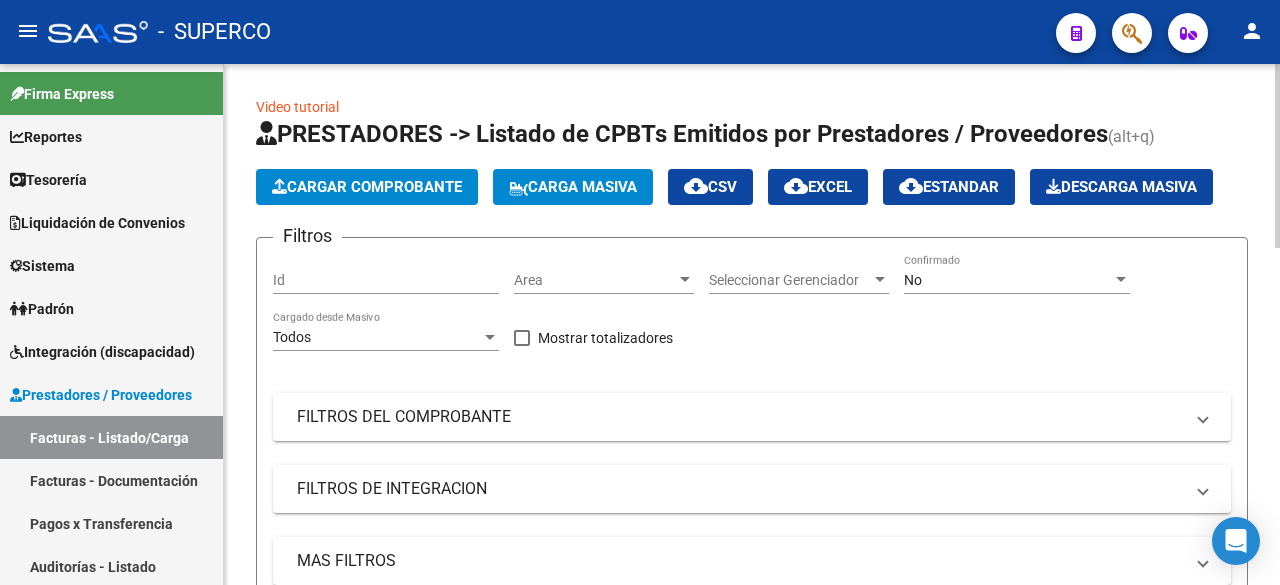 drag, startPoint x: 400, startPoint y: 167, endPoint x: 398, endPoint y: 182, distance: 15.132746 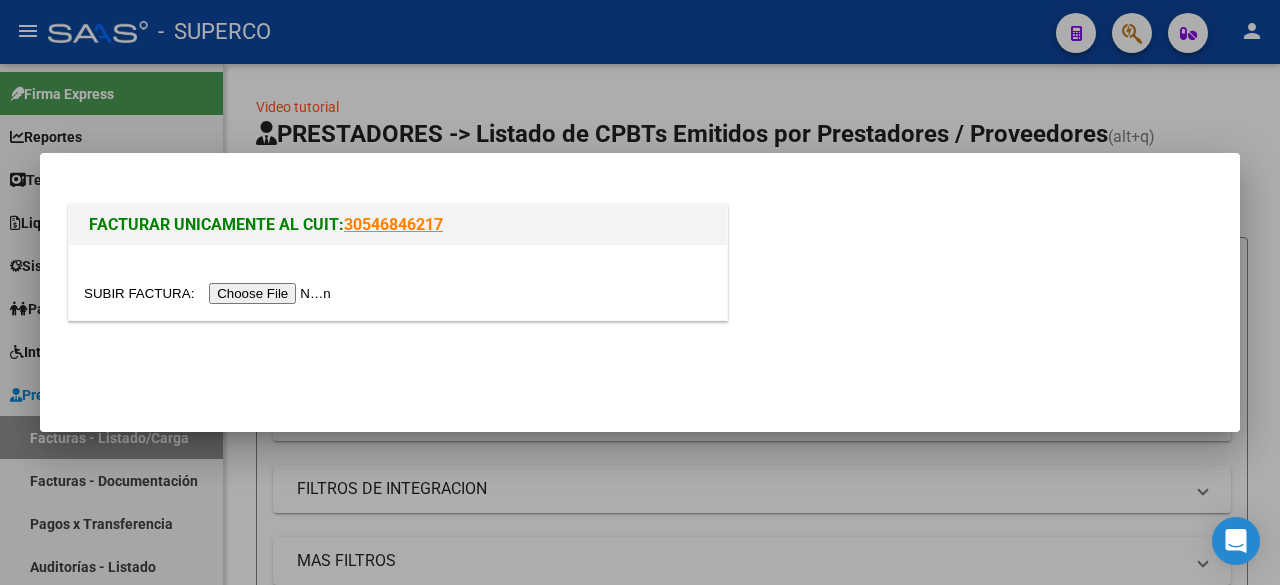 click at bounding box center [210, 293] 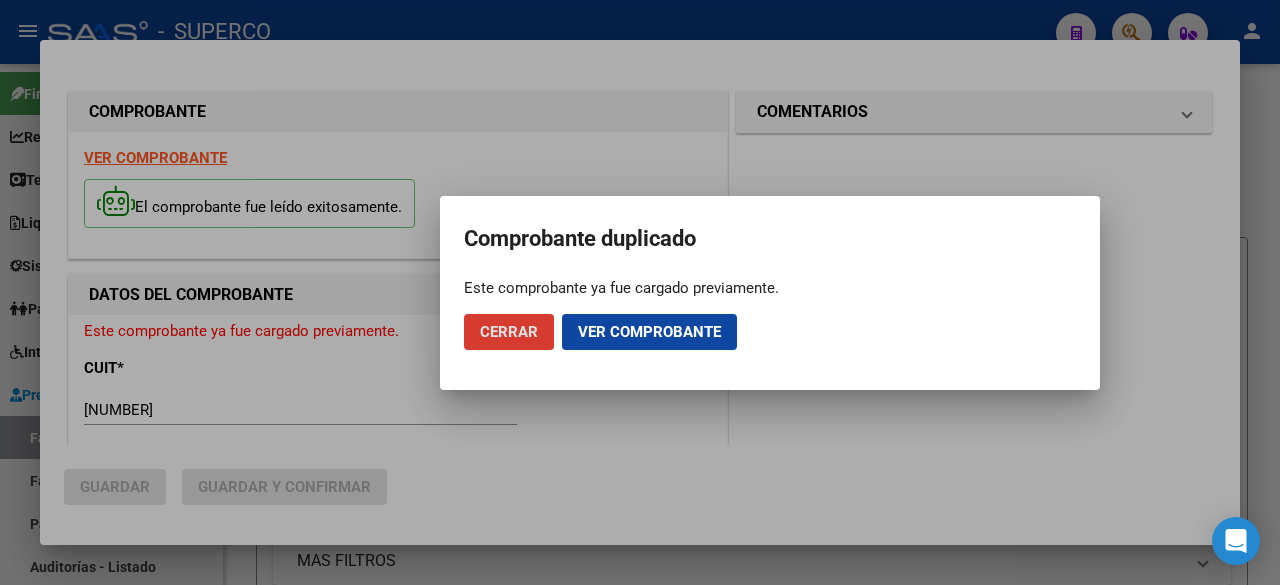 click on "Ver comprobante" 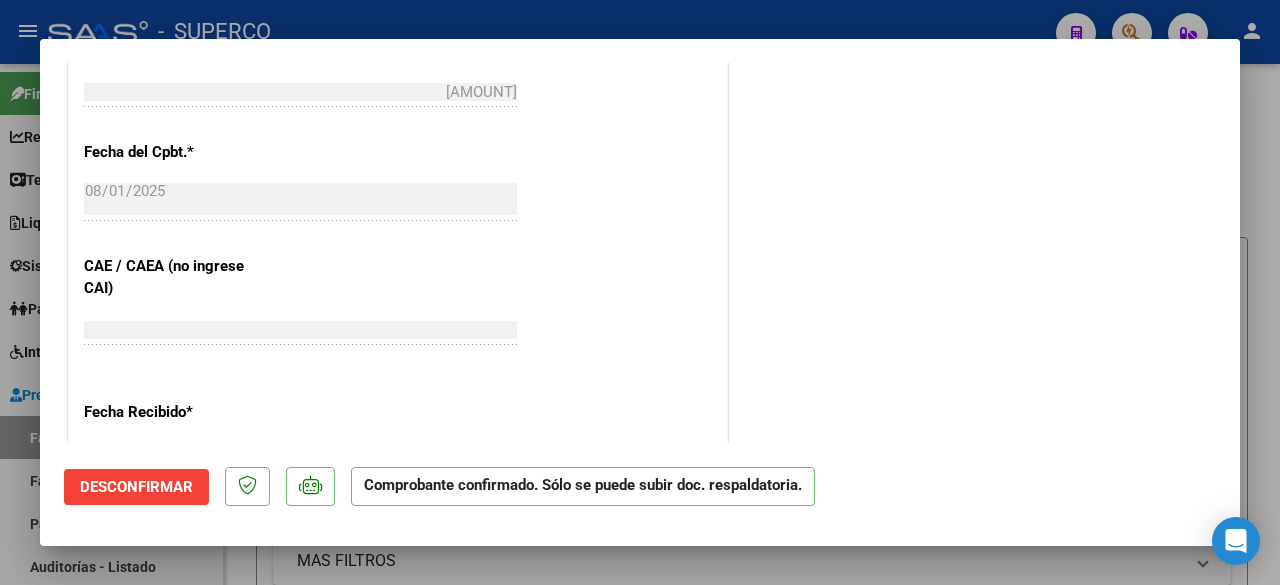 scroll, scrollTop: 1200, scrollLeft: 0, axis: vertical 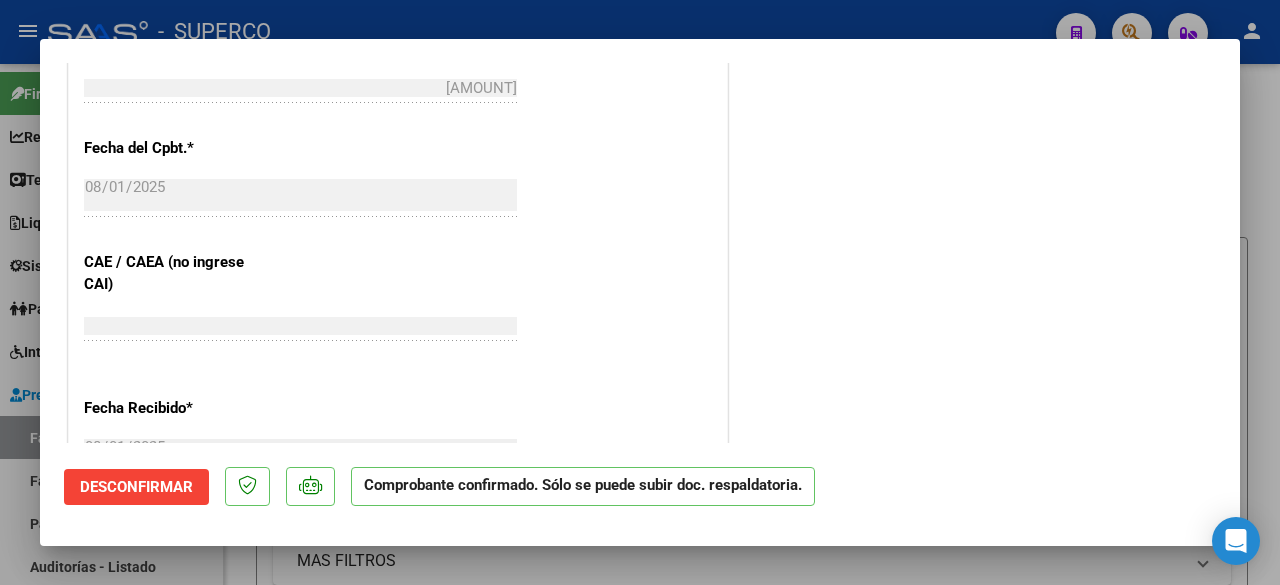 click at bounding box center (640, 292) 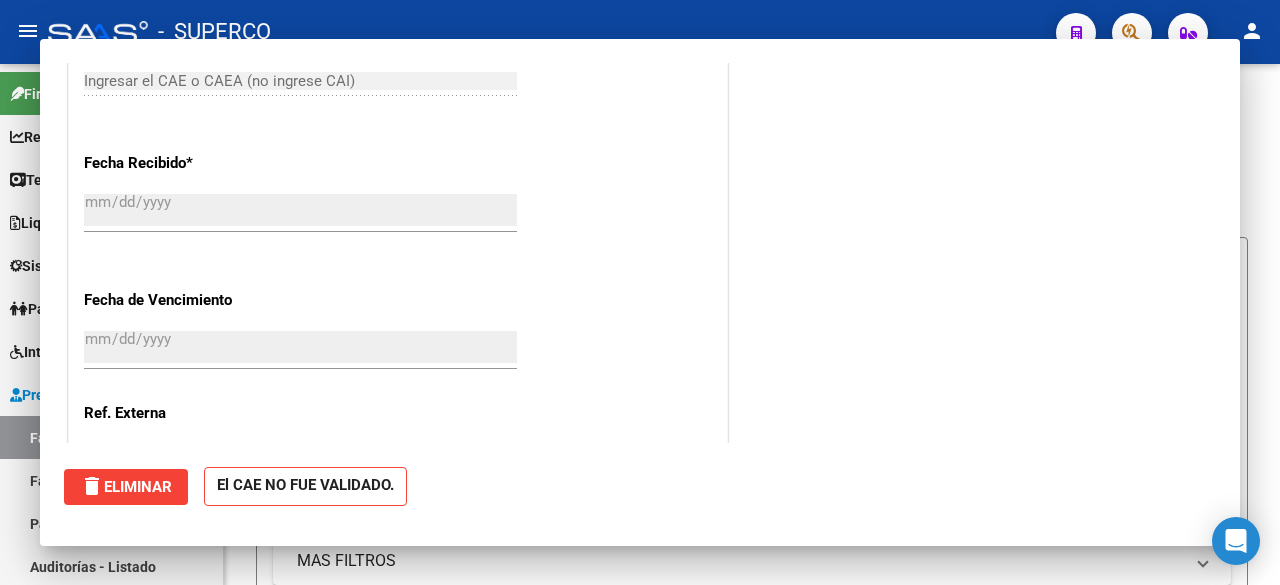 scroll, scrollTop: 956, scrollLeft: 0, axis: vertical 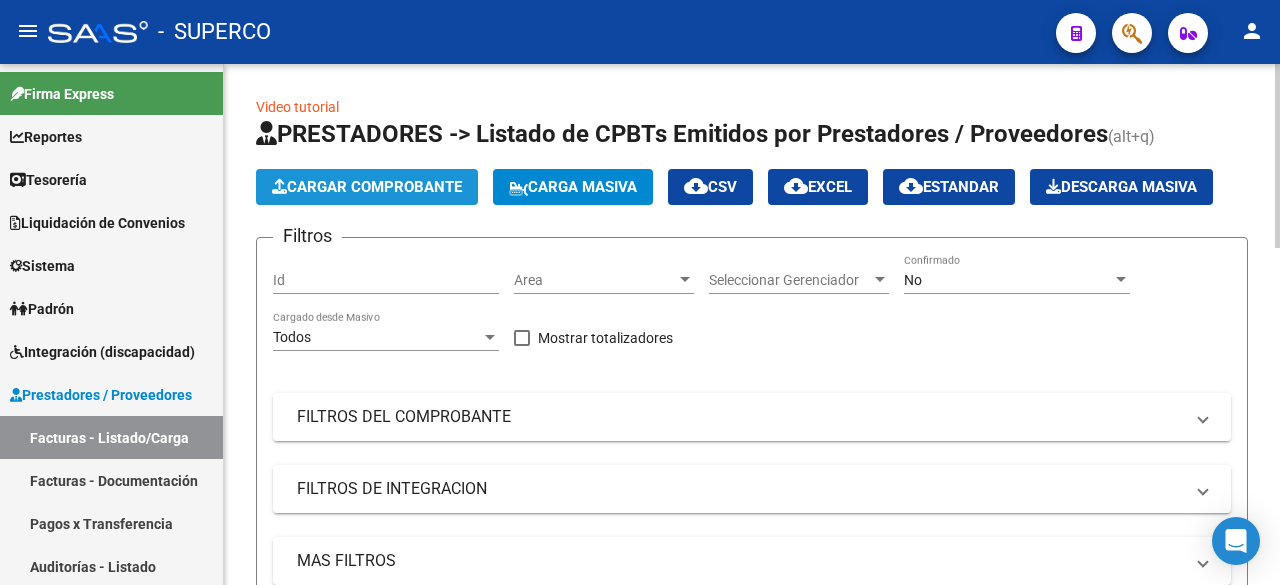 click on "Cargar Comprobante" 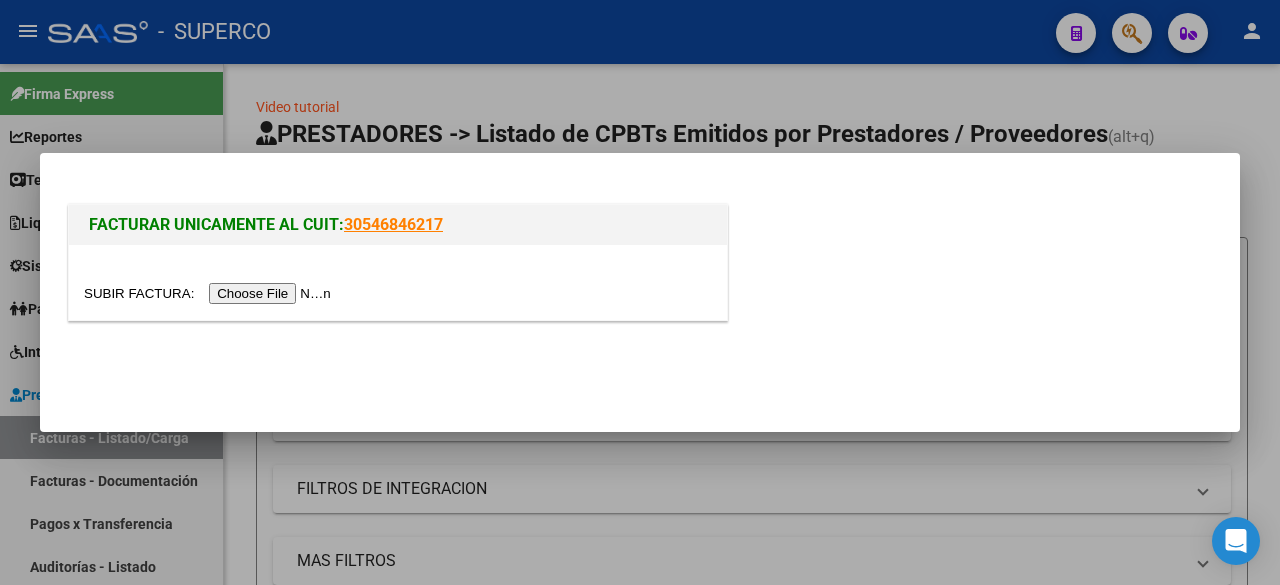 click on "30546846217" at bounding box center (393, 224) 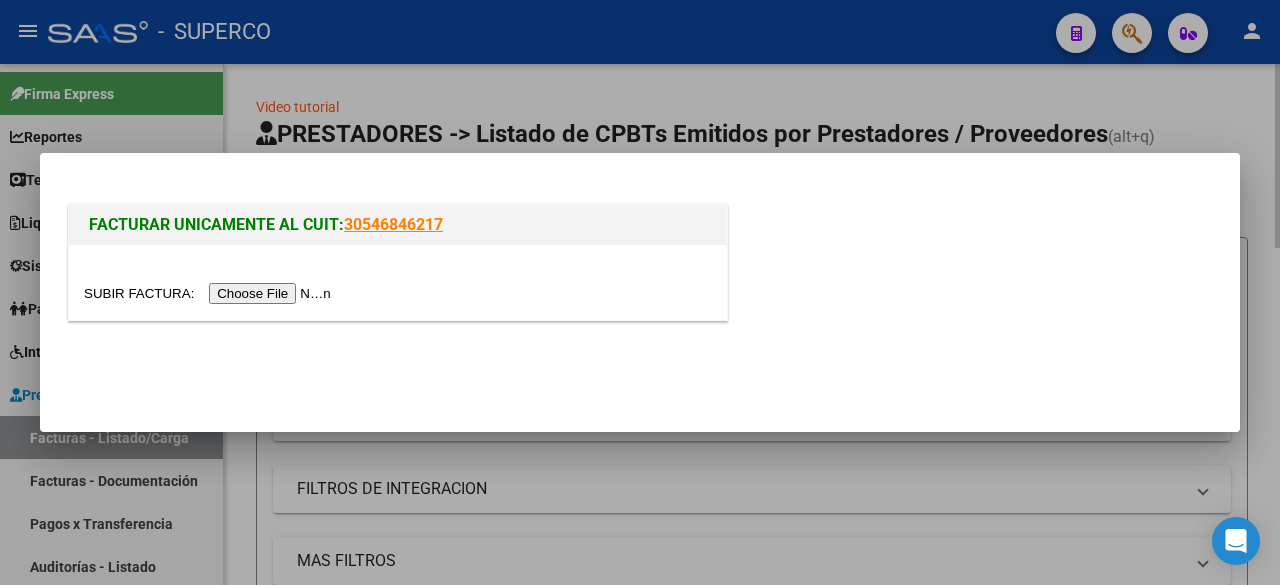 click at bounding box center (640, 292) 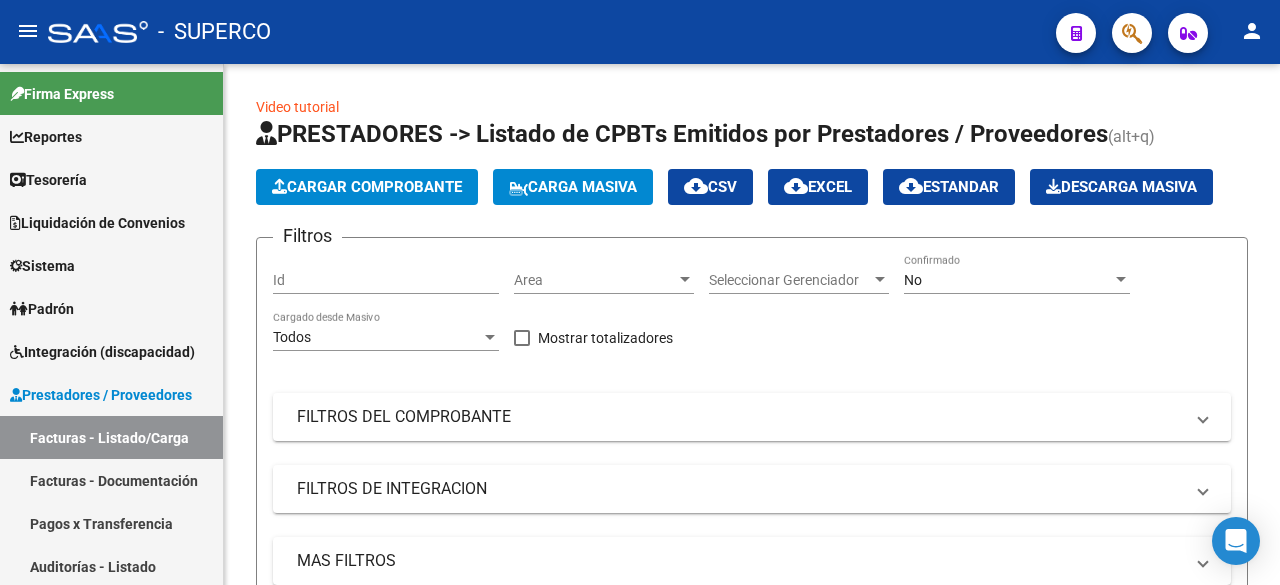 click 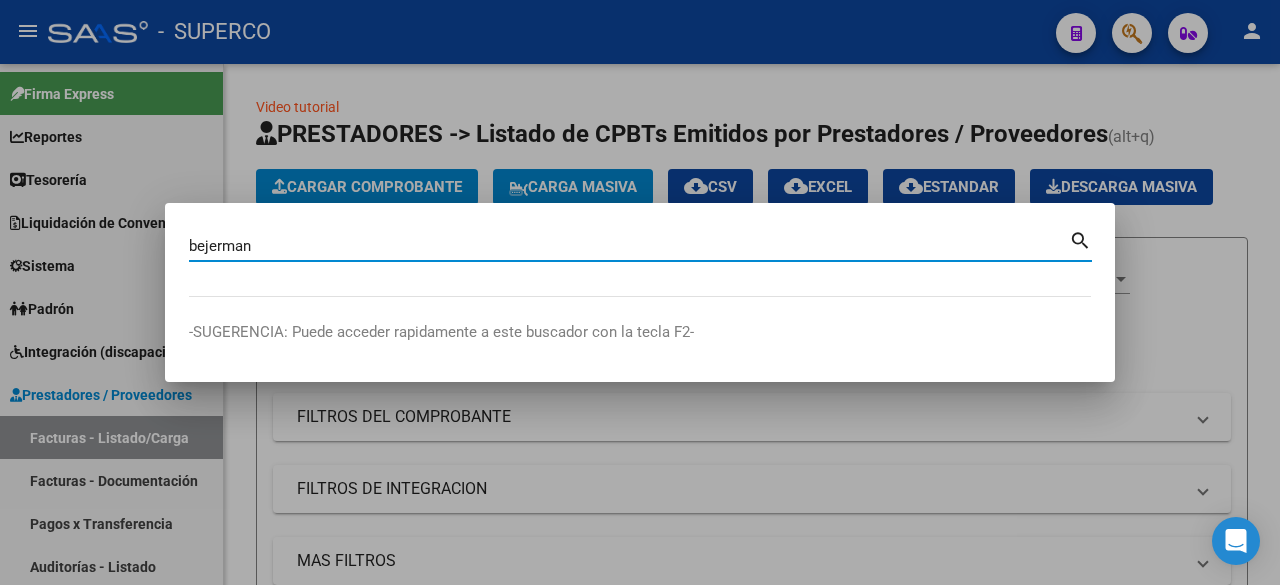 type on "bejerman" 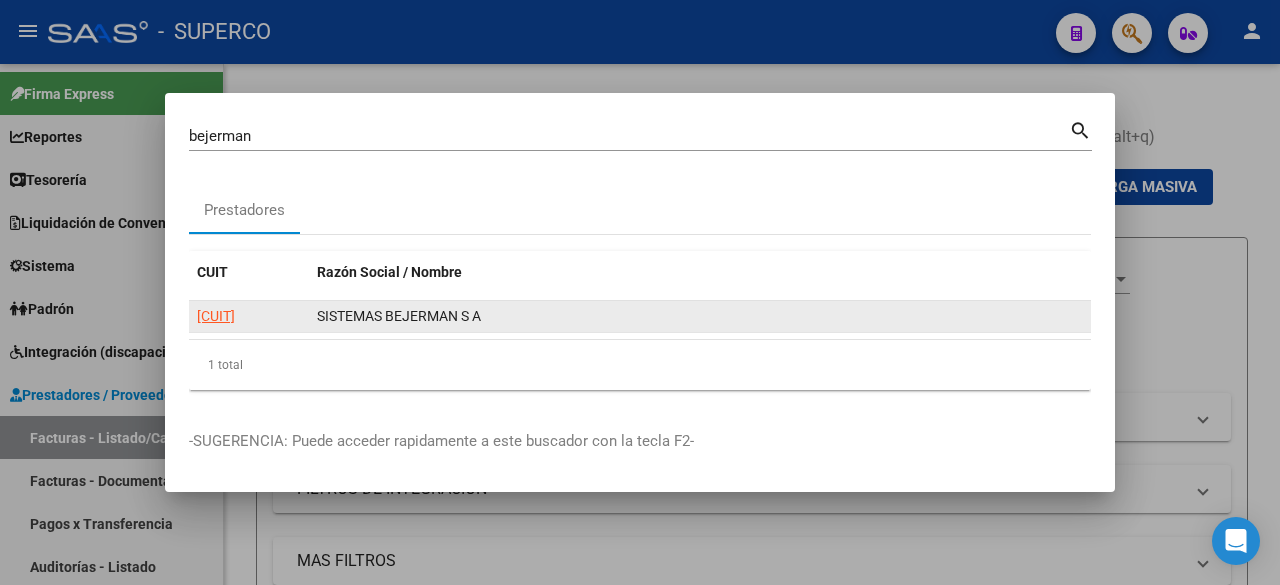 click on "SISTEMAS BEJERMAN S A" 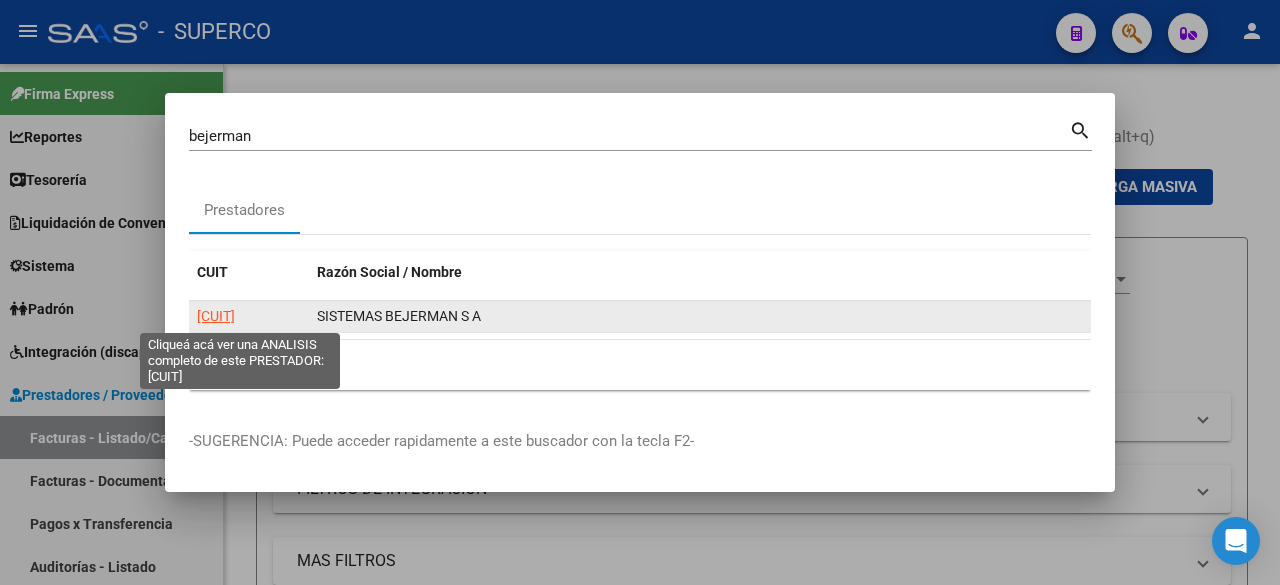 click on "[CUIT]" 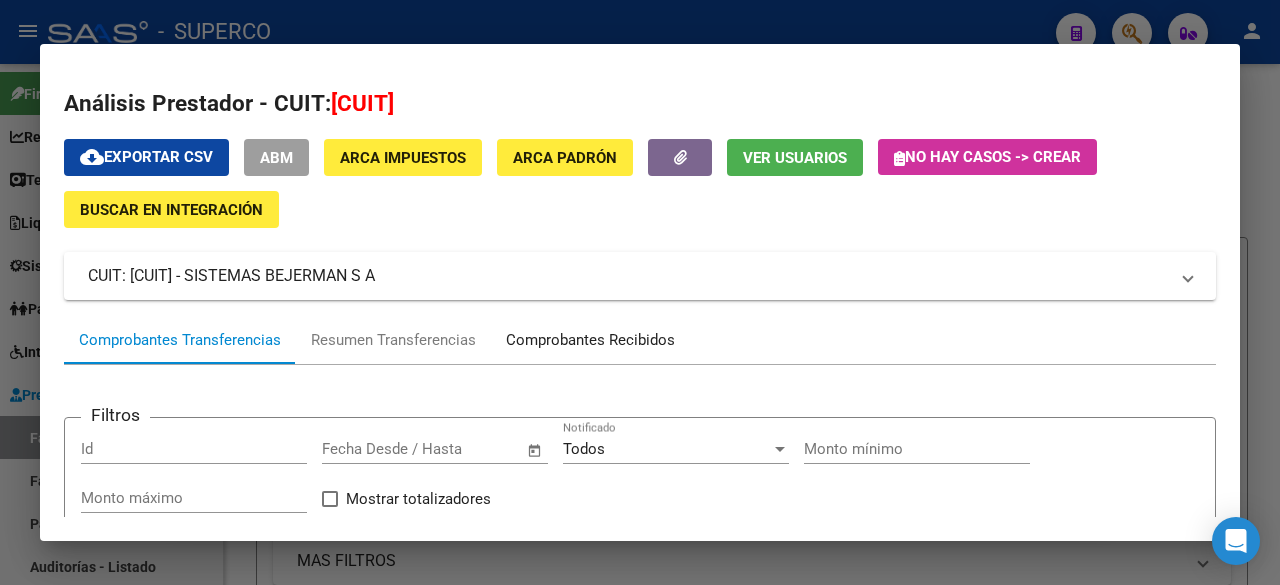 click on "Comprobantes Recibidos" at bounding box center [590, 340] 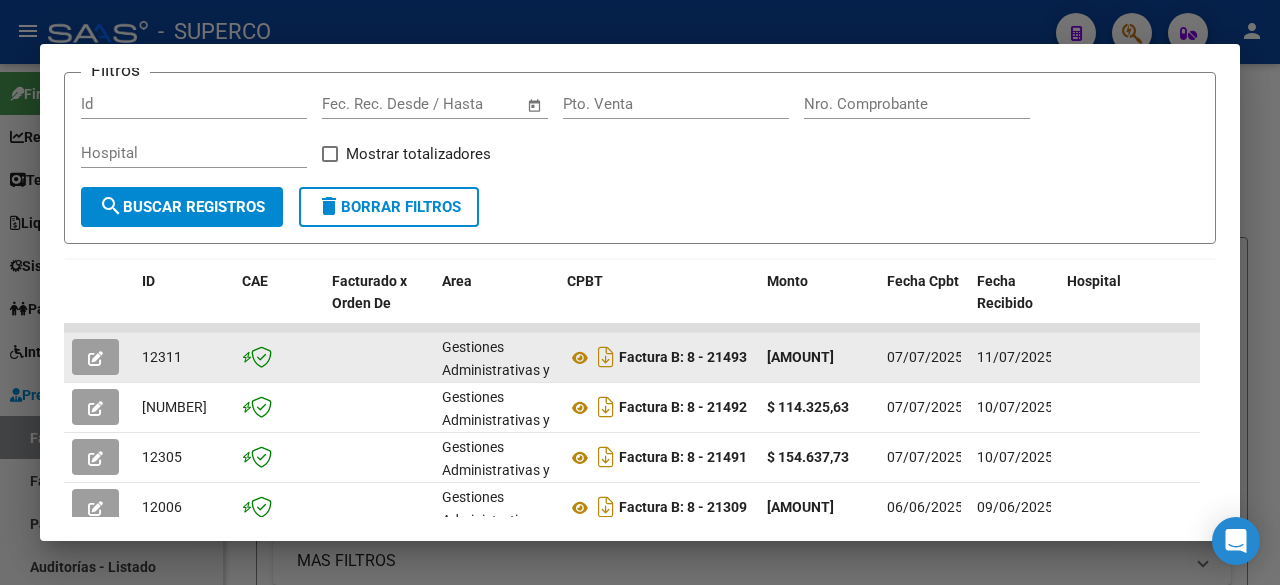 scroll, scrollTop: 388, scrollLeft: 0, axis: vertical 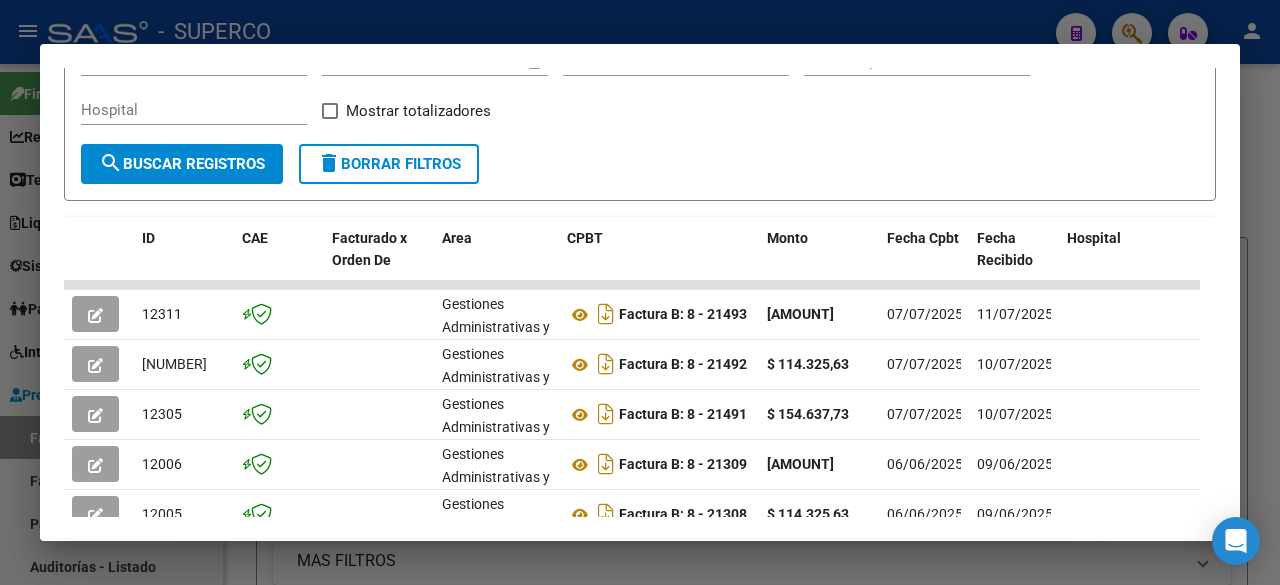 drag, startPoint x: 420, startPoint y: 24, endPoint x: 426, endPoint y: 59, distance: 35.510563 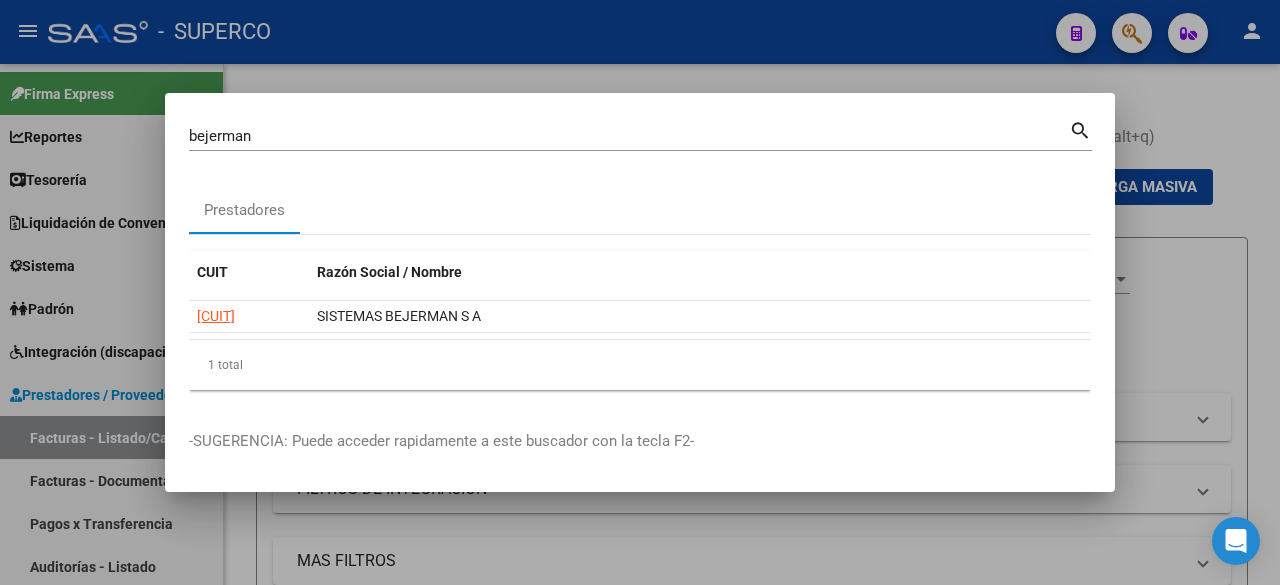 click at bounding box center (640, 292) 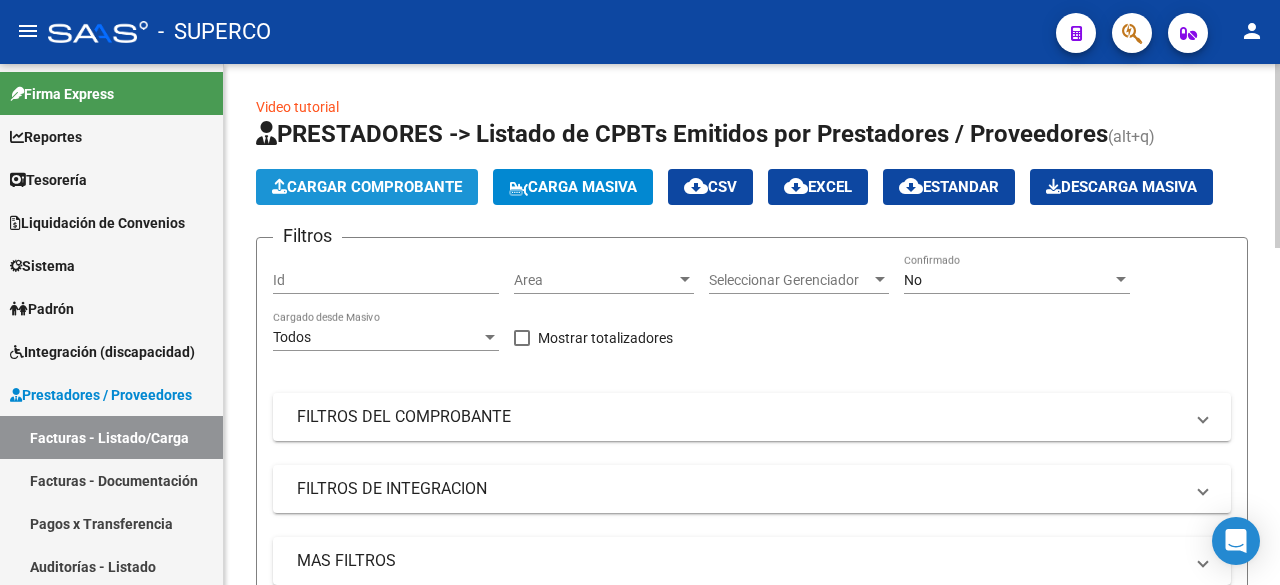 click on "Cargar Comprobante" 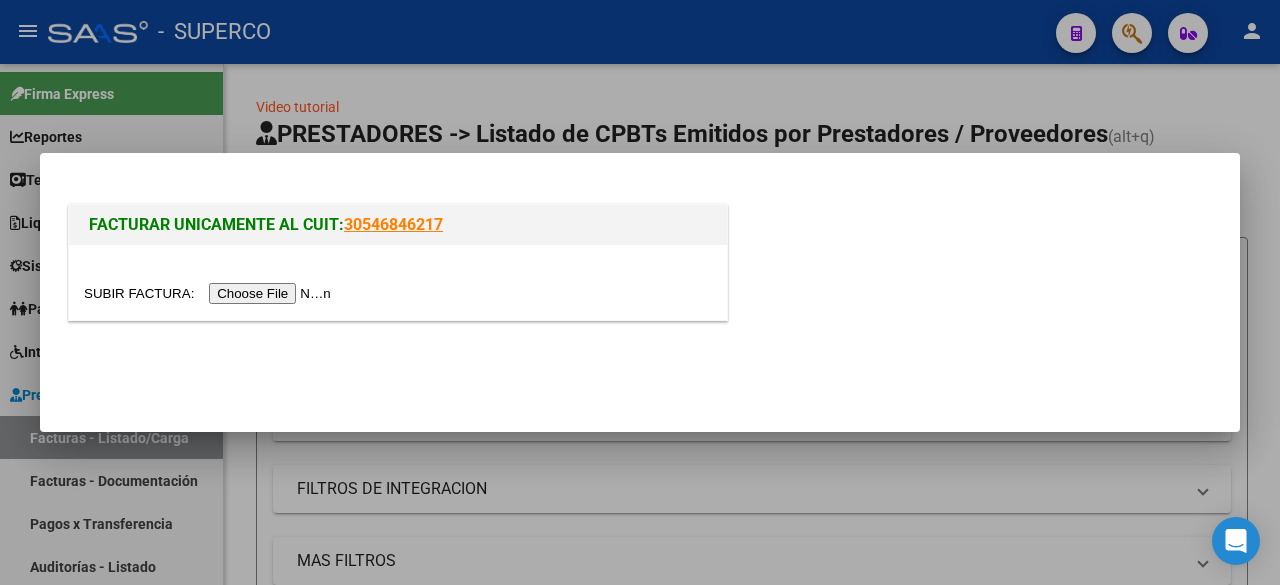 click at bounding box center [210, 293] 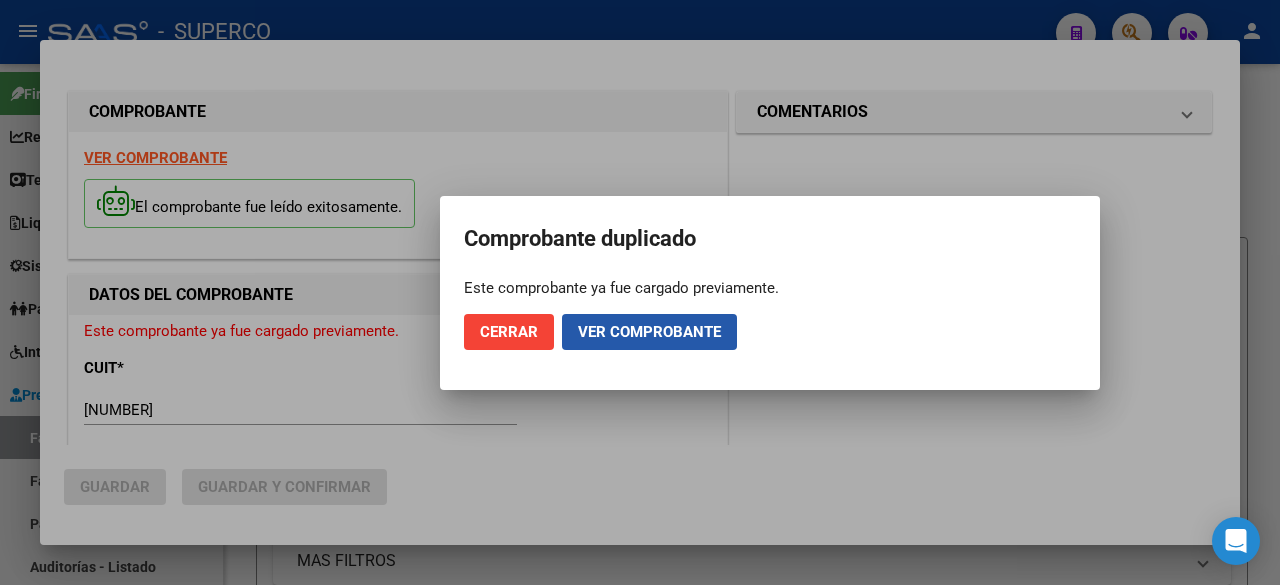 click on "Ver comprobante" 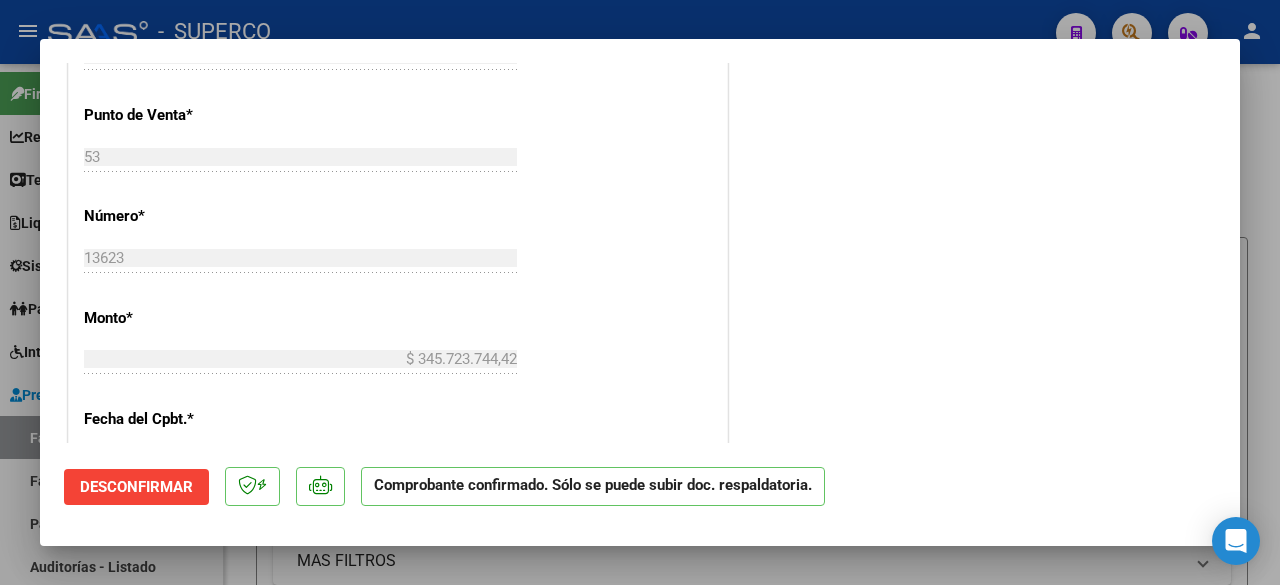 scroll, scrollTop: 1000, scrollLeft: 0, axis: vertical 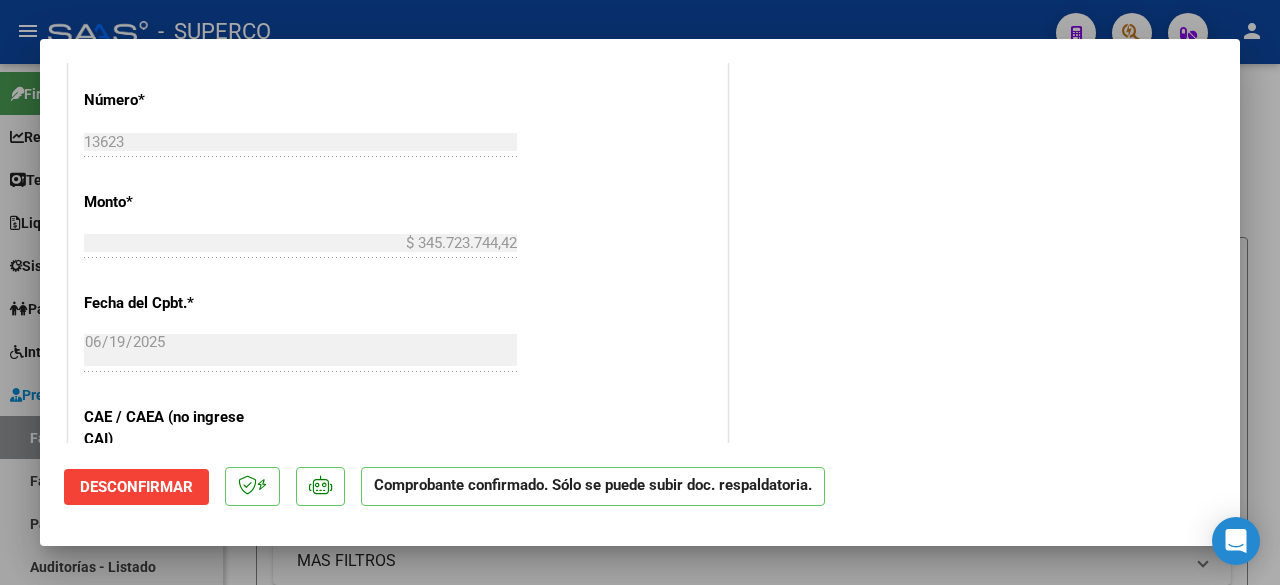 click at bounding box center [640, 292] 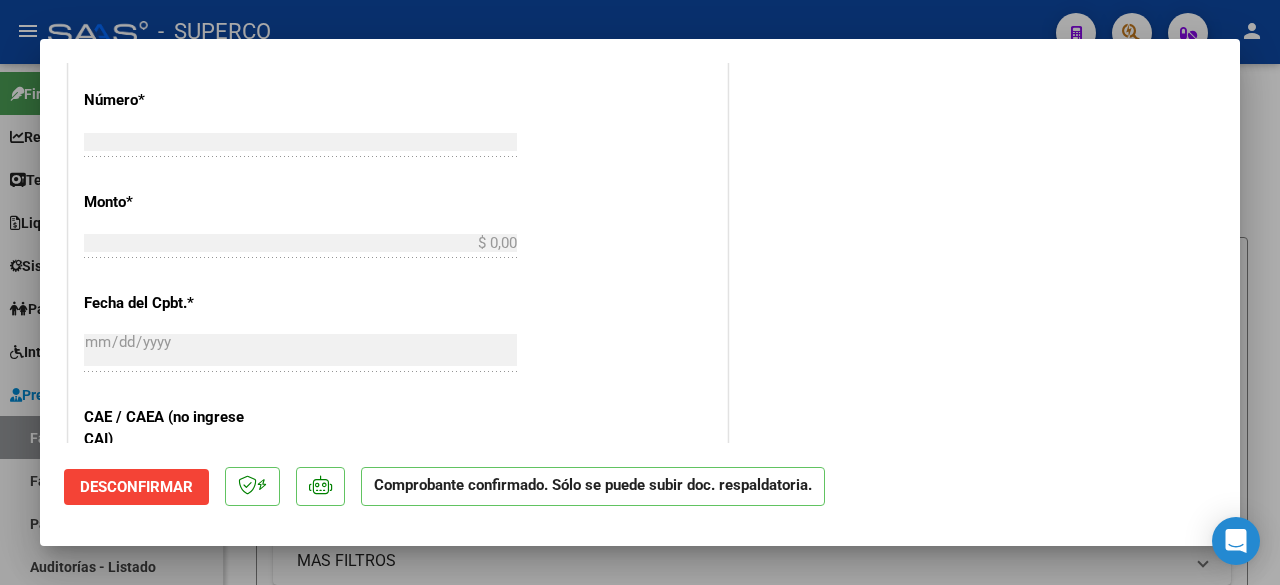 scroll, scrollTop: 778, scrollLeft: 0, axis: vertical 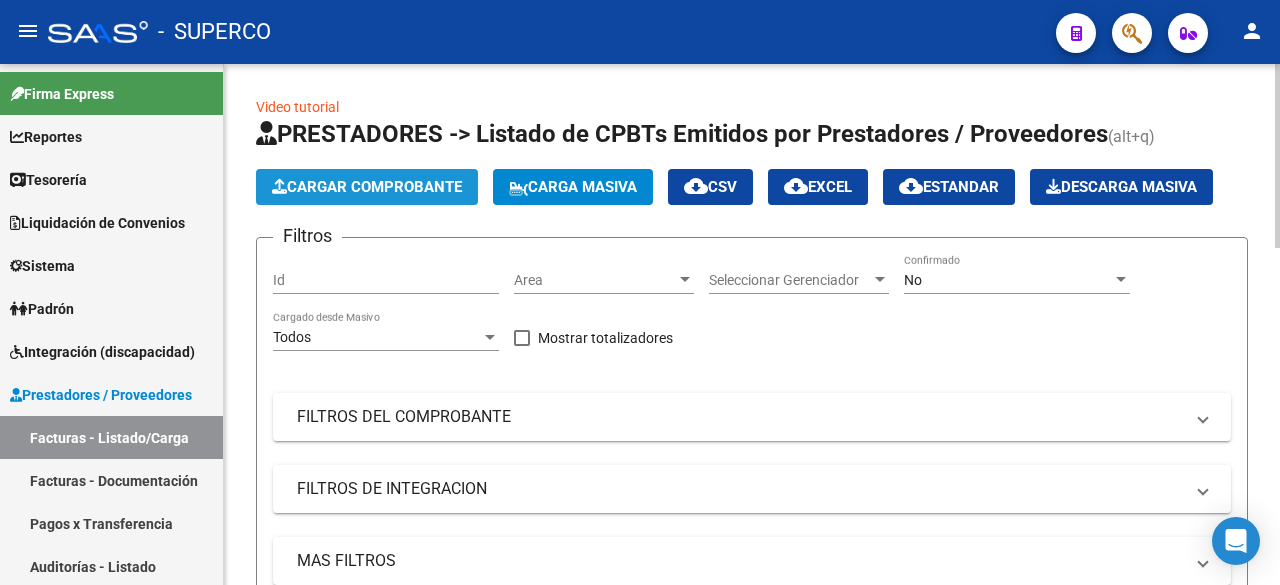click on "Cargar Comprobante" 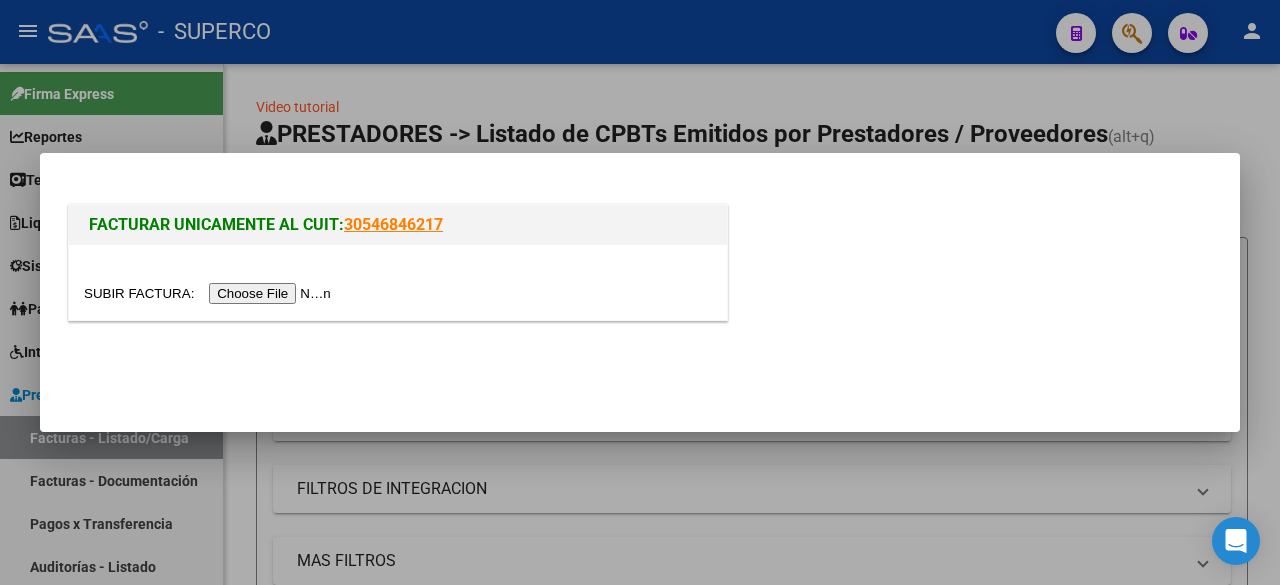 click at bounding box center (210, 293) 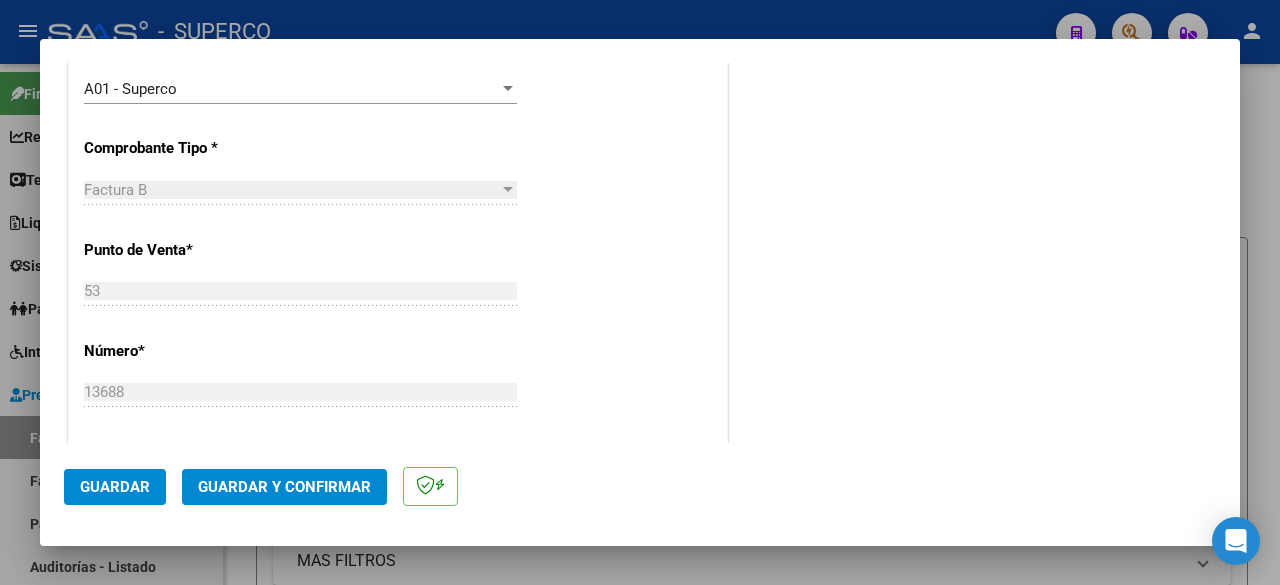 scroll, scrollTop: 700, scrollLeft: 0, axis: vertical 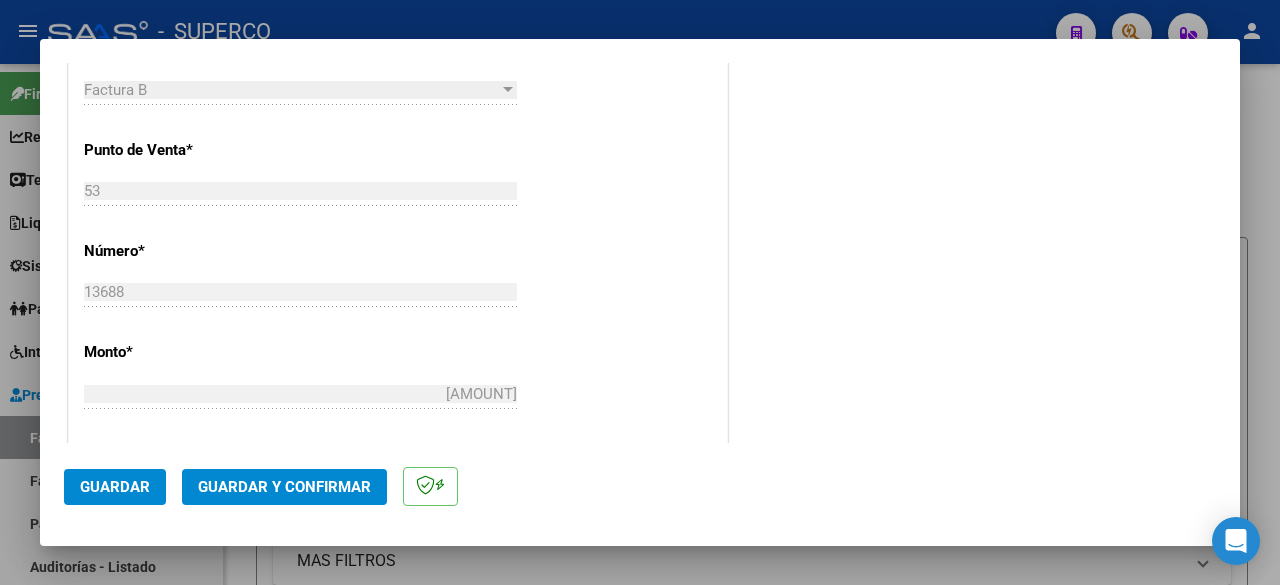 click on "Guardar" 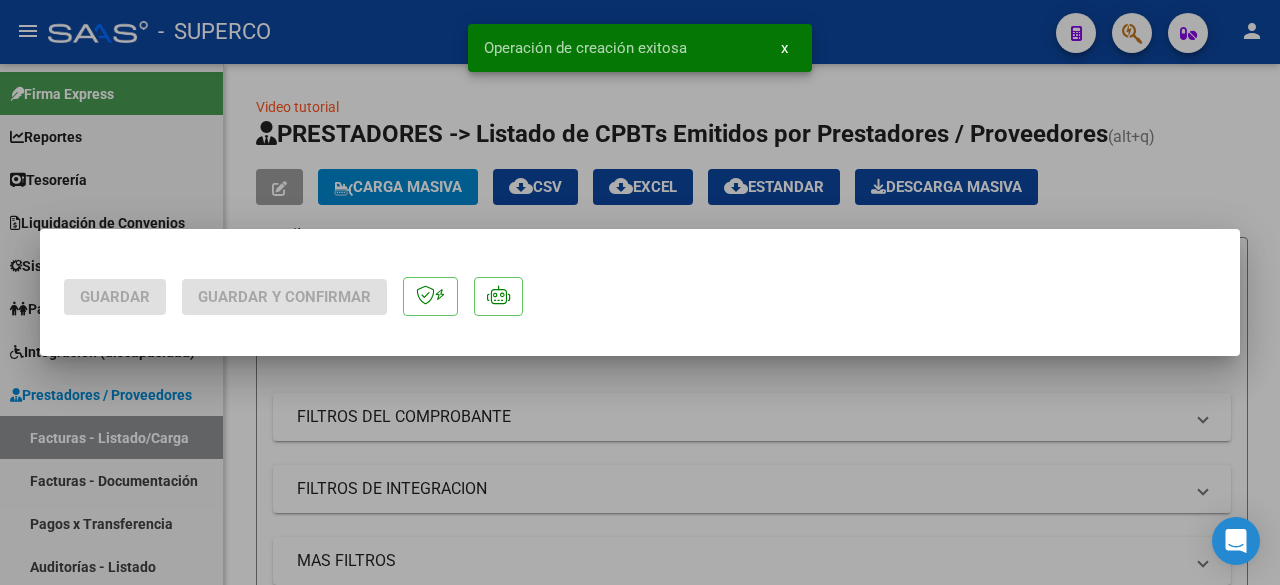 scroll, scrollTop: 0, scrollLeft: 0, axis: both 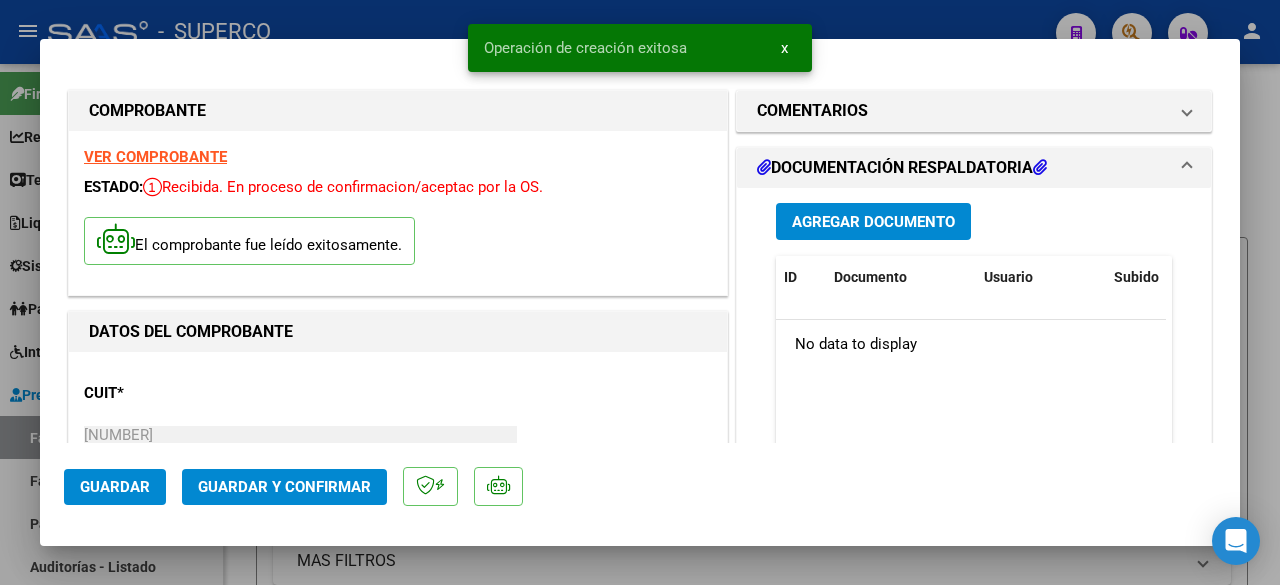 click at bounding box center (640, 292) 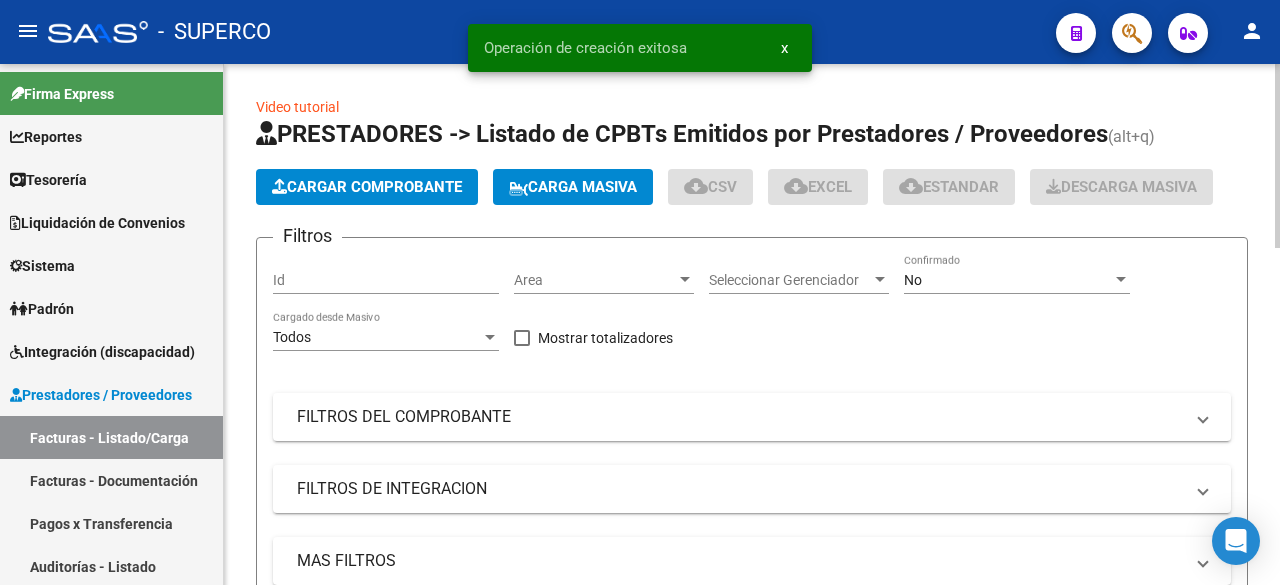 click on "Cargar Comprobante" 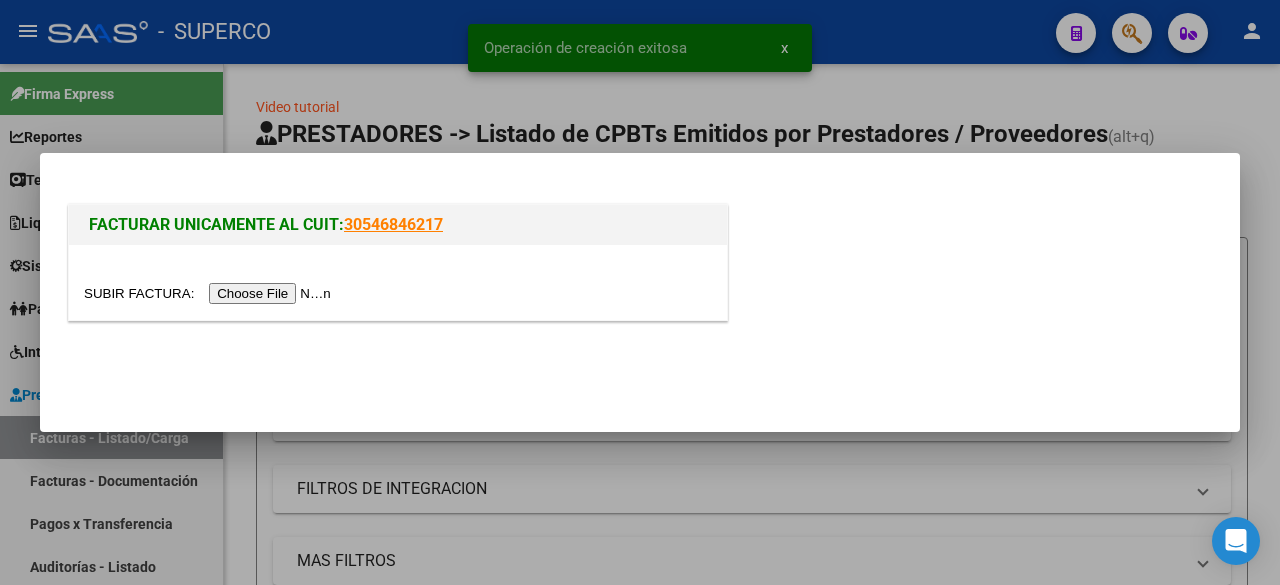 click at bounding box center [210, 293] 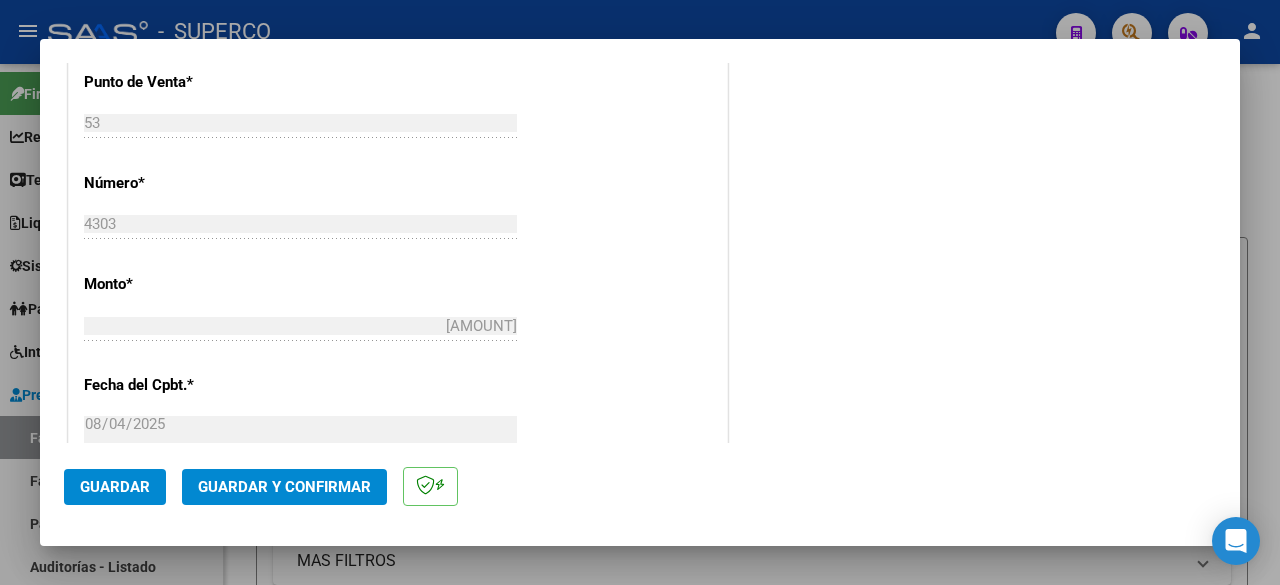 scroll, scrollTop: 800, scrollLeft: 0, axis: vertical 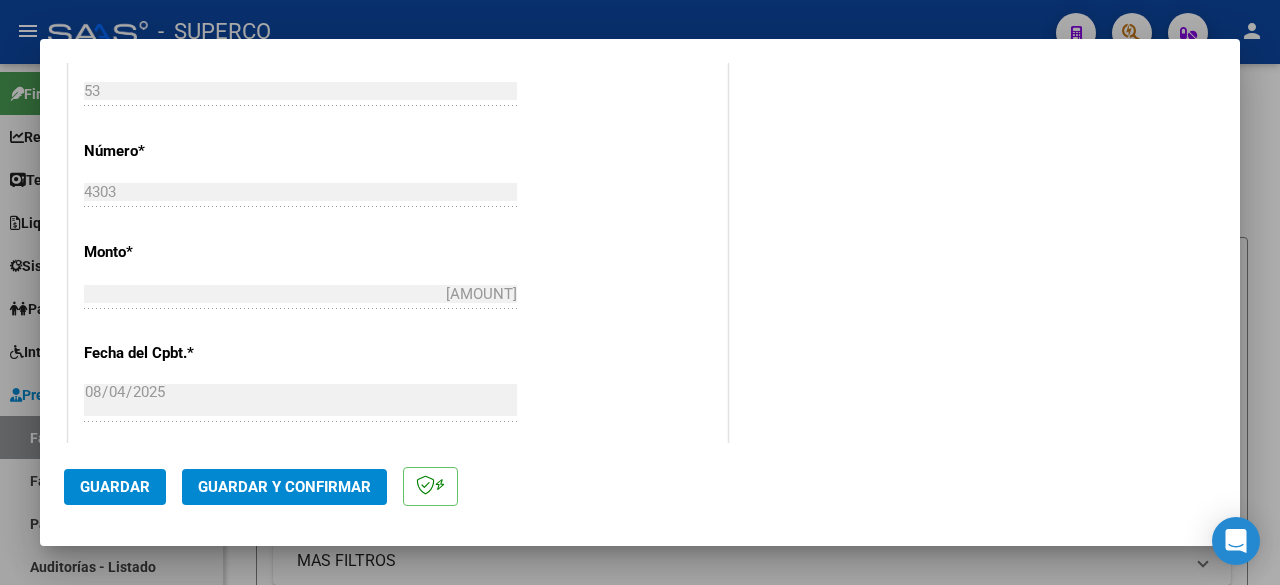 click on "Guardar" 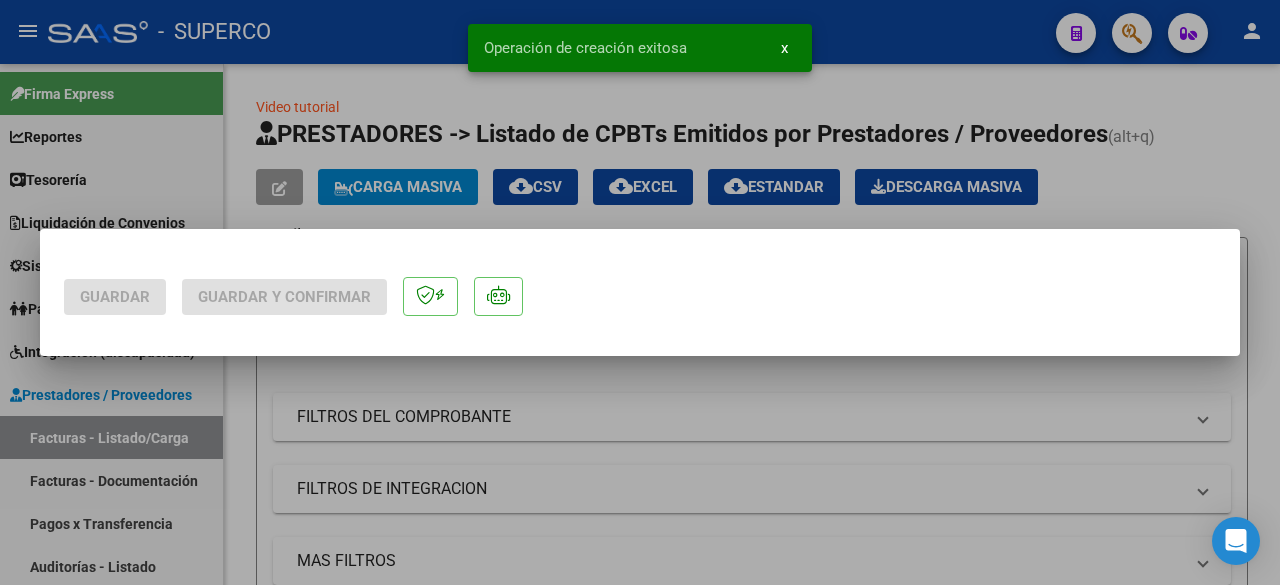scroll, scrollTop: 0, scrollLeft: 0, axis: both 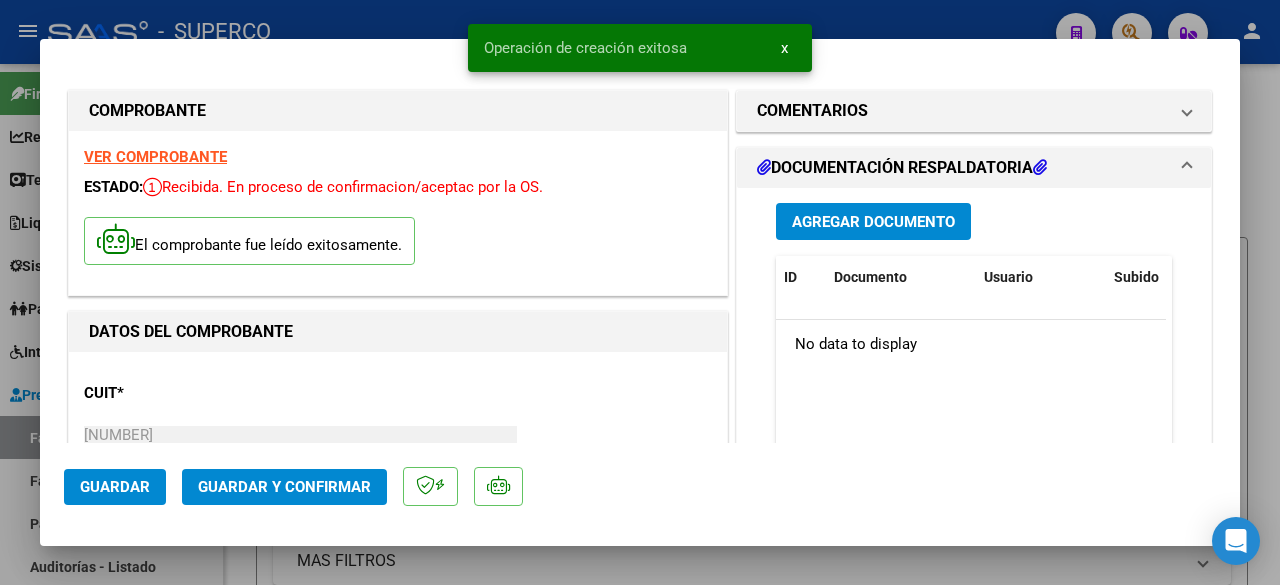 click at bounding box center (640, 292) 